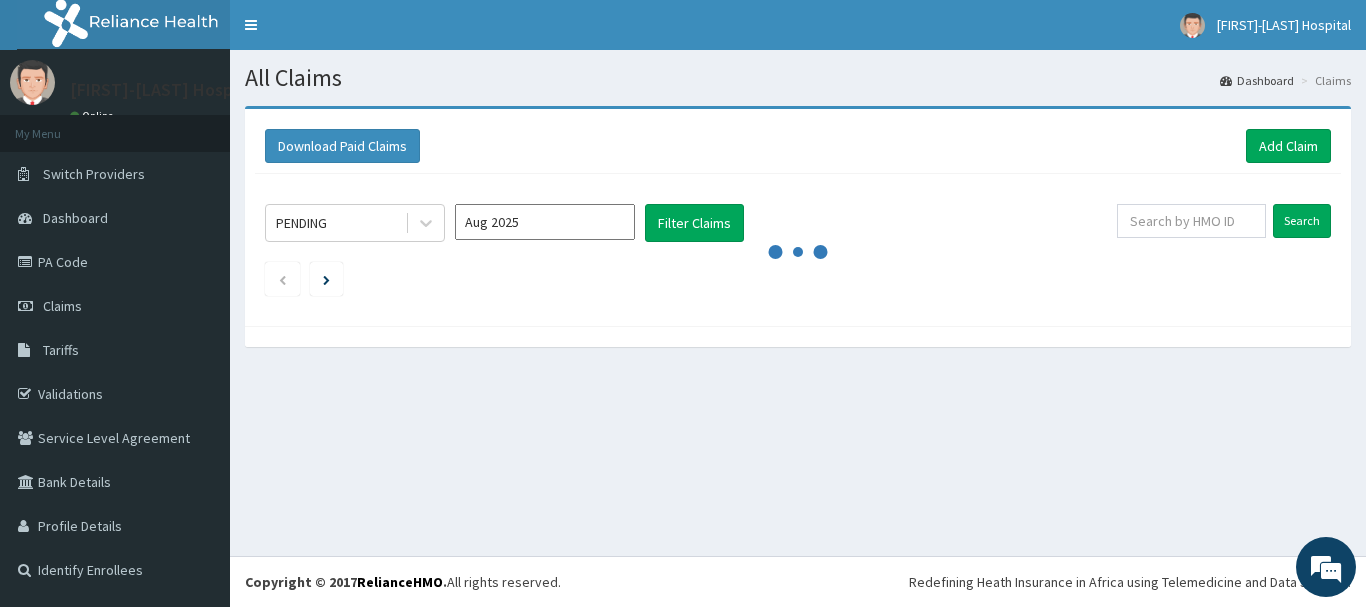 scroll, scrollTop: 0, scrollLeft: 0, axis: both 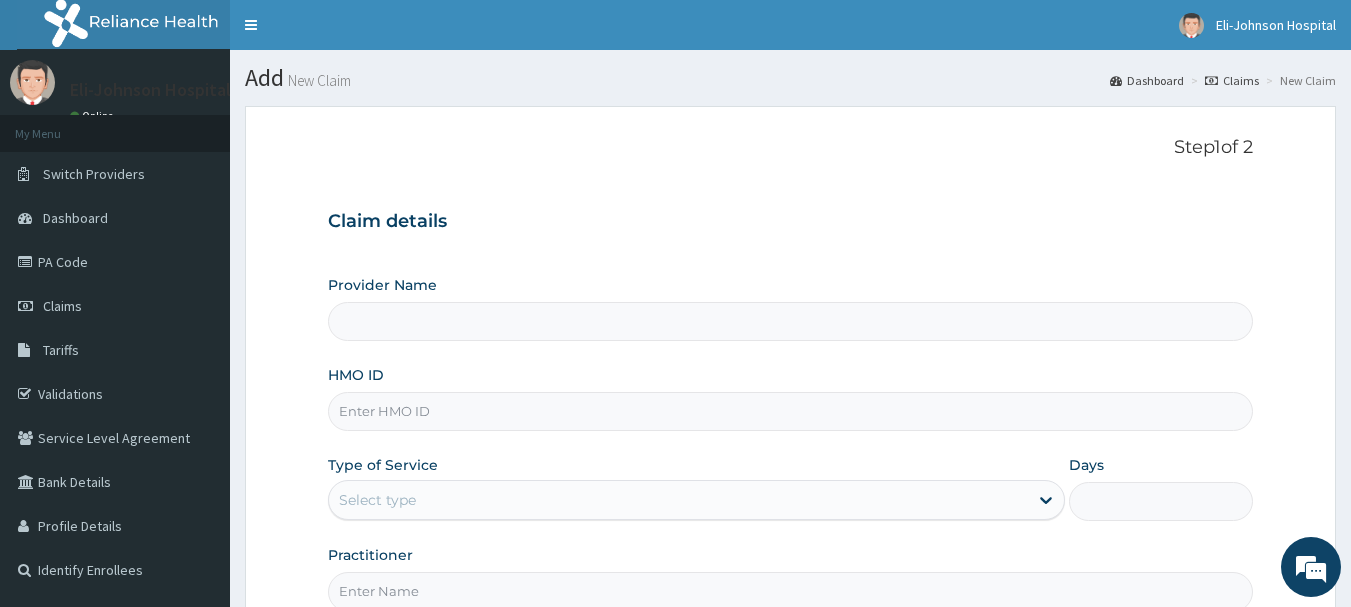 click on "HMO ID" at bounding box center [791, 411] 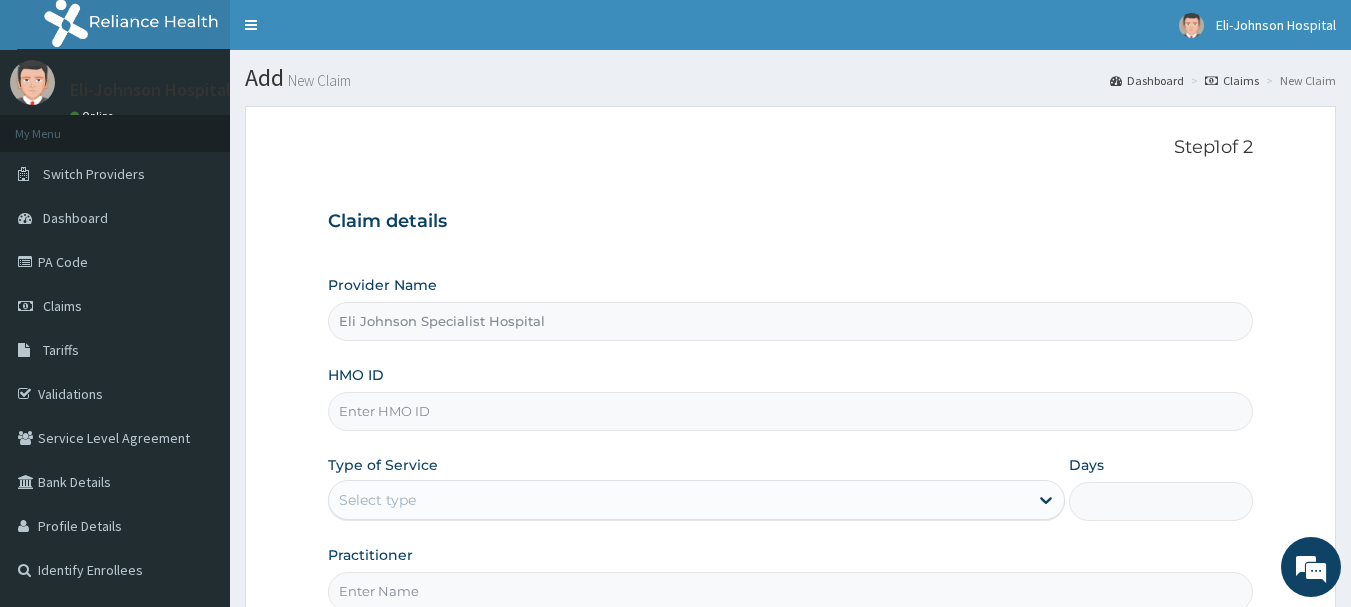 type on "Eli Johnson Specialist Hospital" 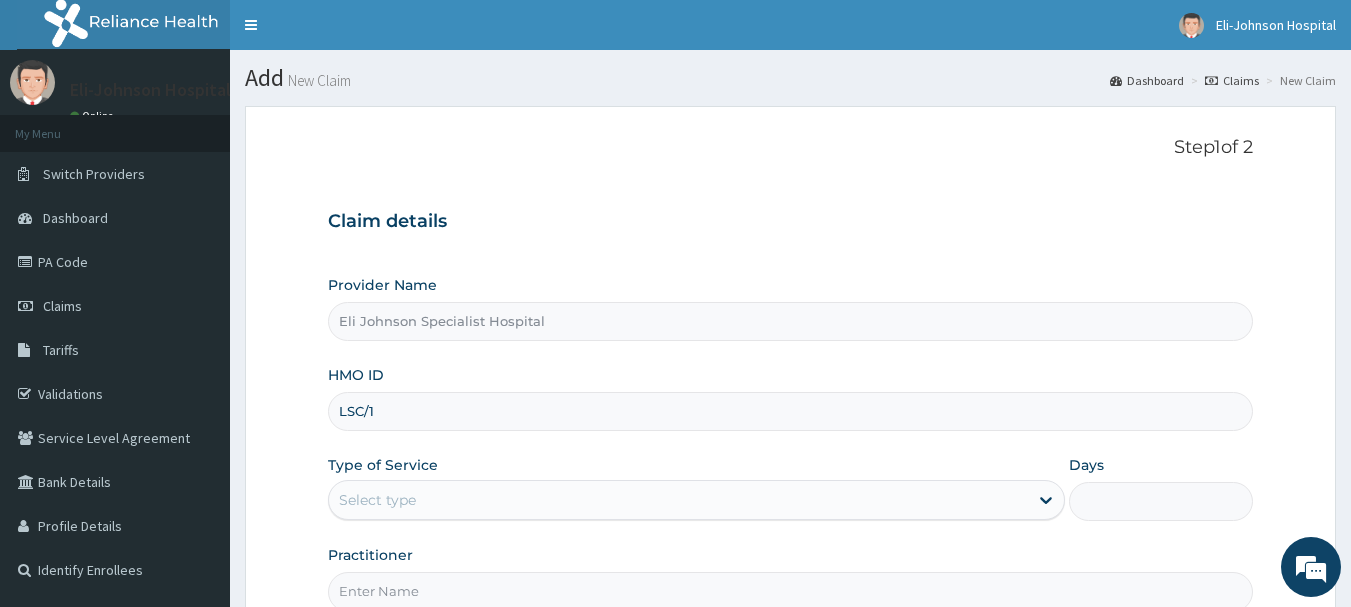 scroll, scrollTop: 0, scrollLeft: 0, axis: both 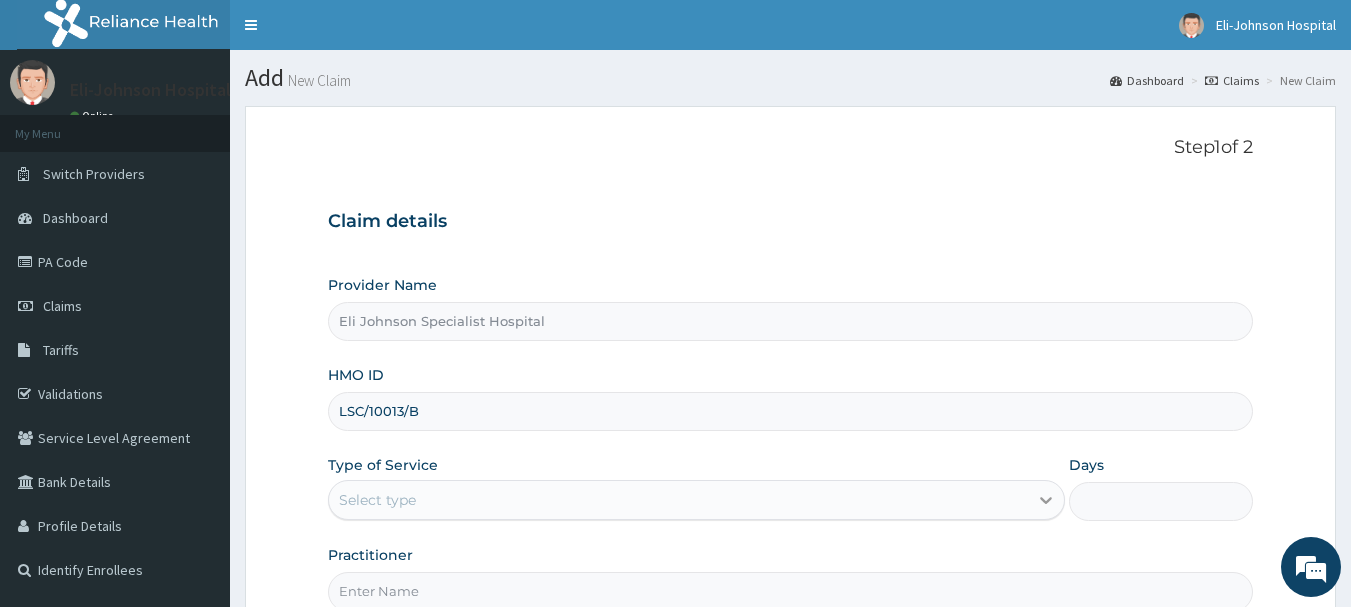 type on "LSC/10013/B" 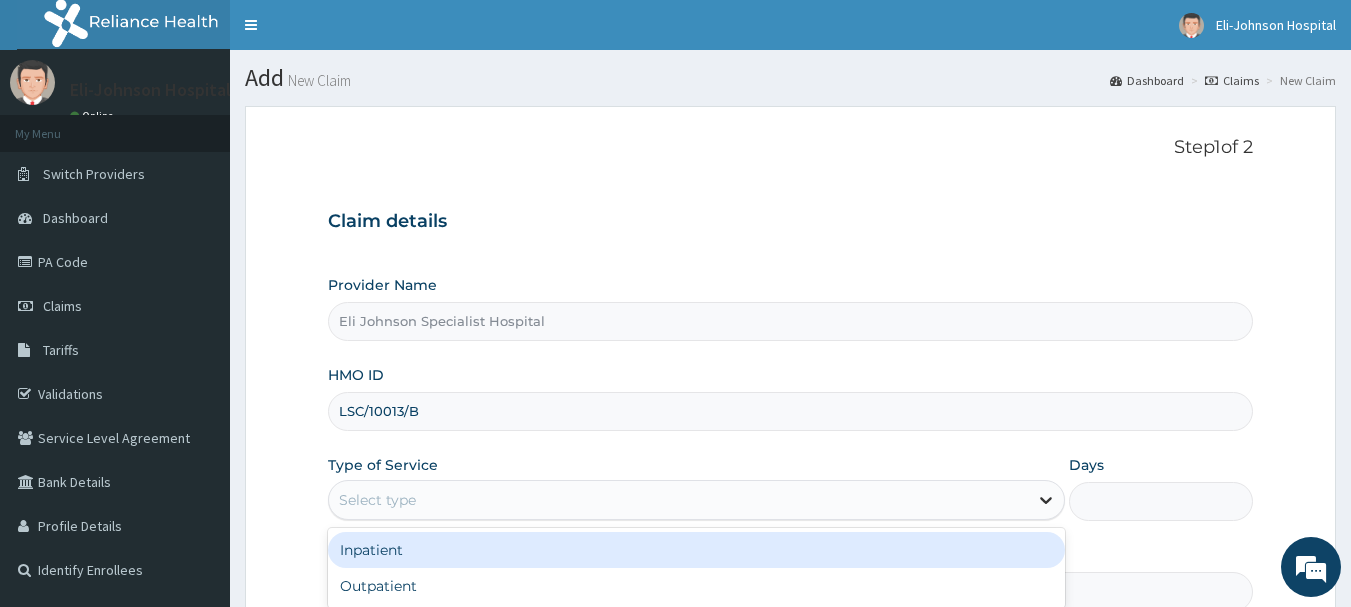 click 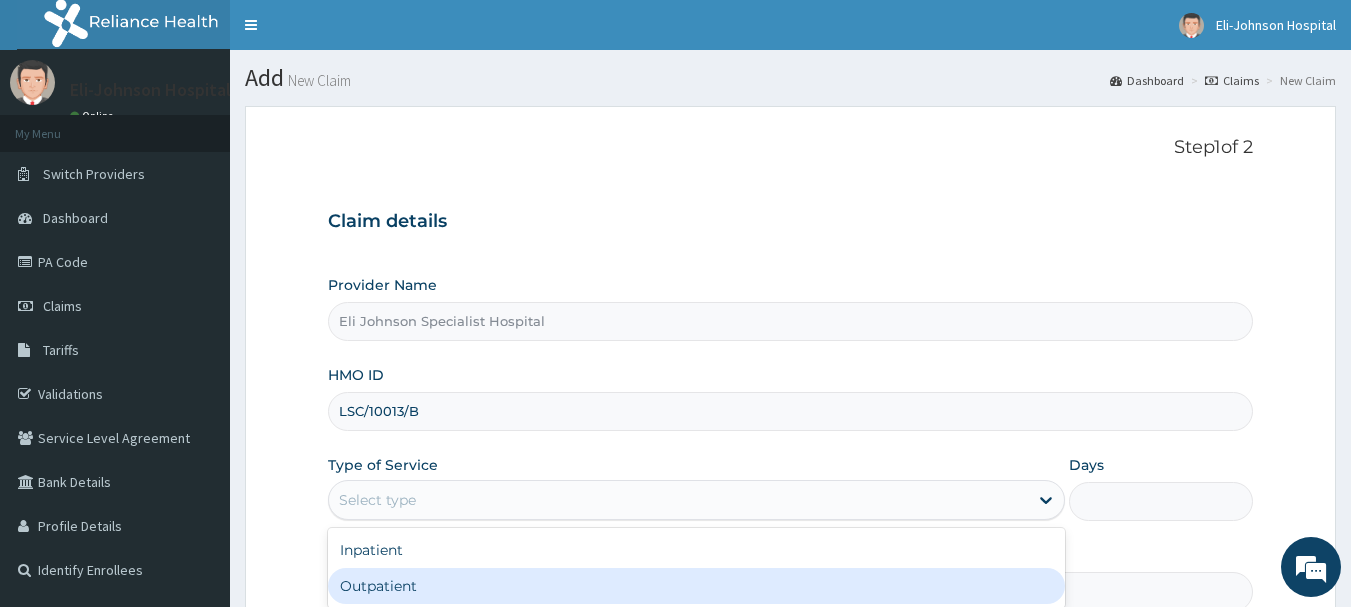 click on "Outpatient" at bounding box center [696, 586] 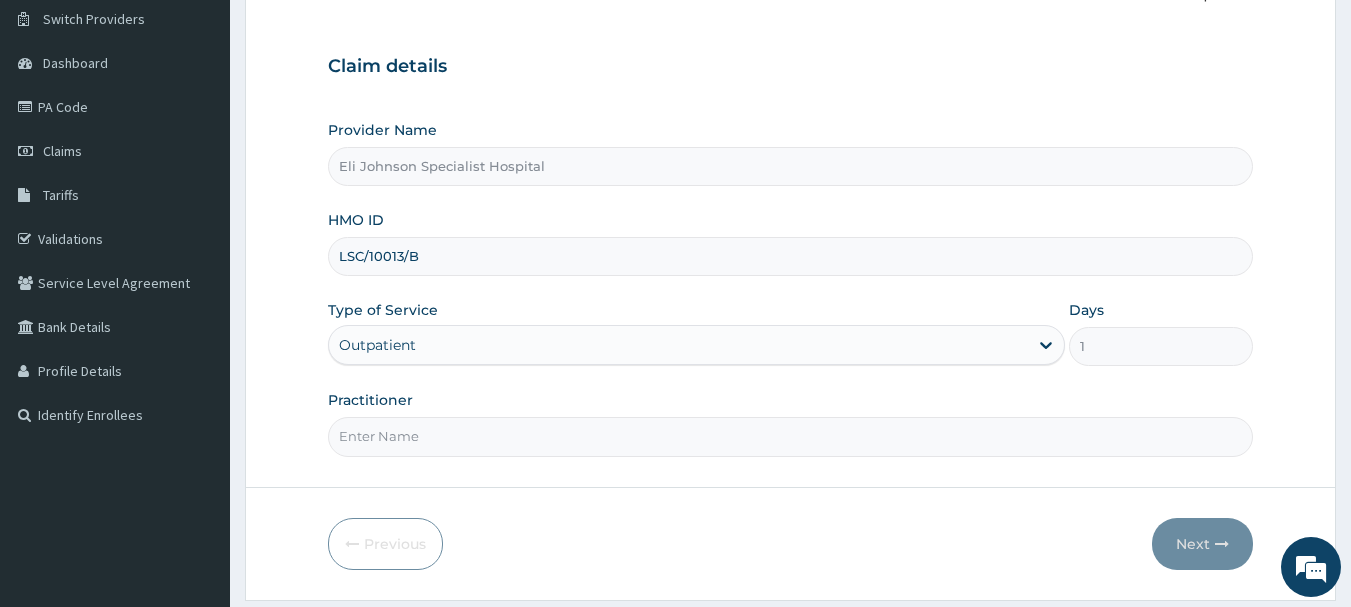 scroll, scrollTop: 160, scrollLeft: 0, axis: vertical 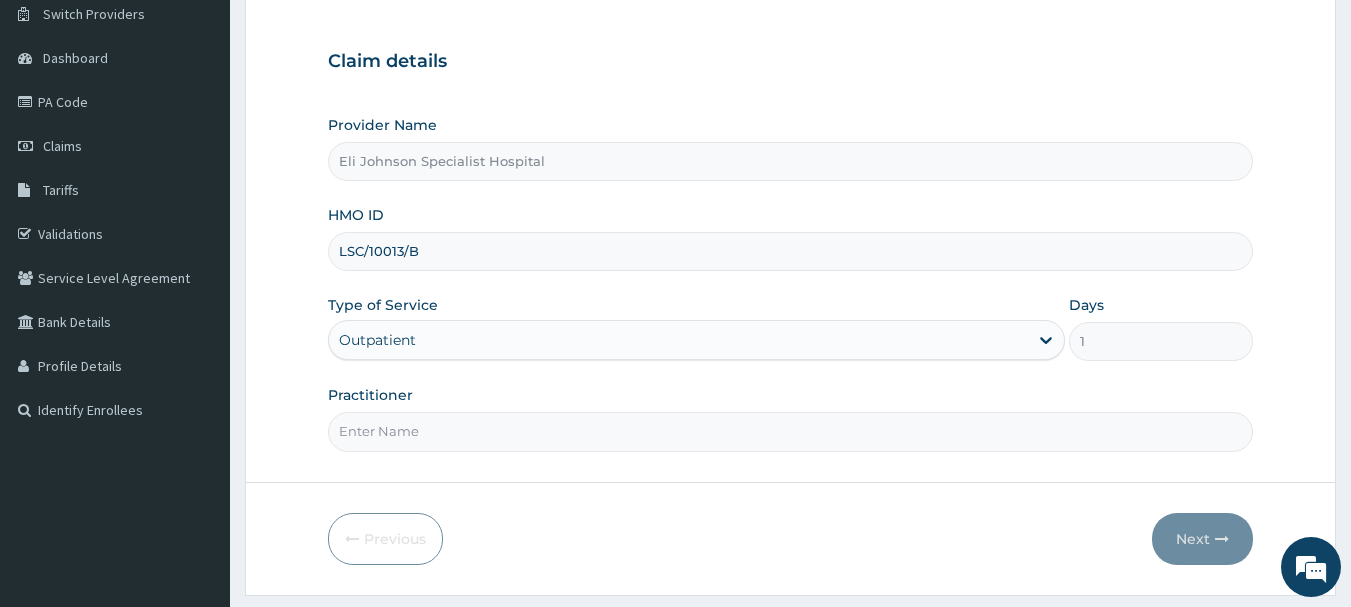 click on "Practitioner" at bounding box center (791, 431) 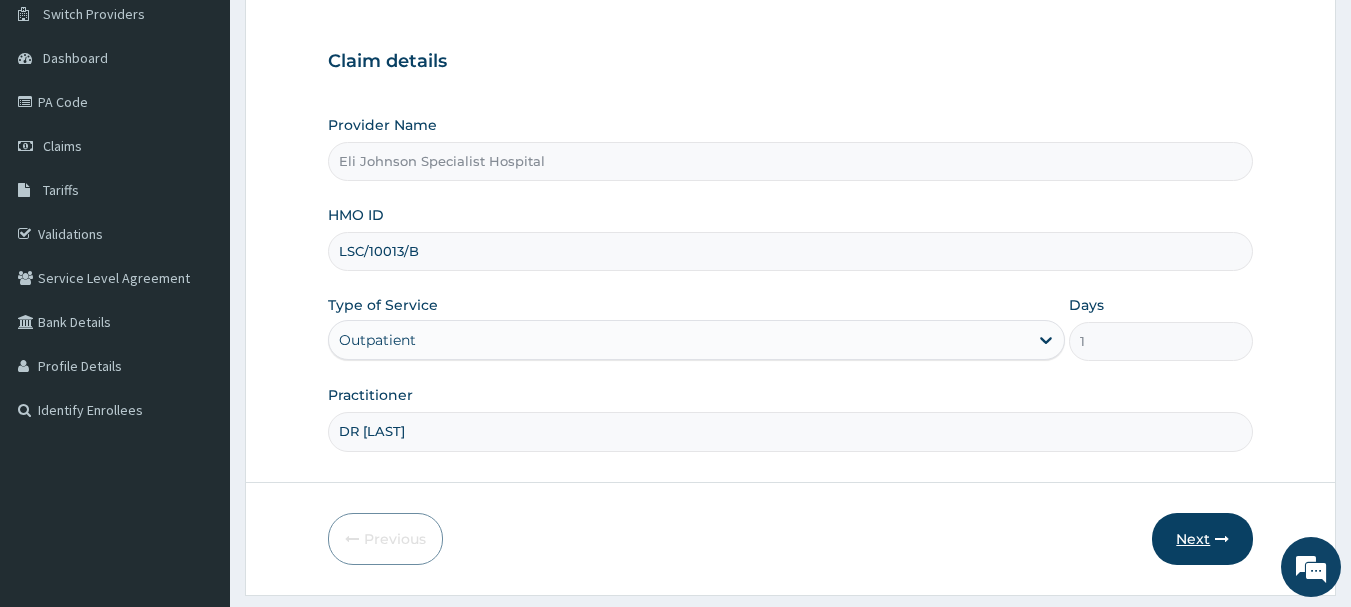 type on "DR [LAST]" 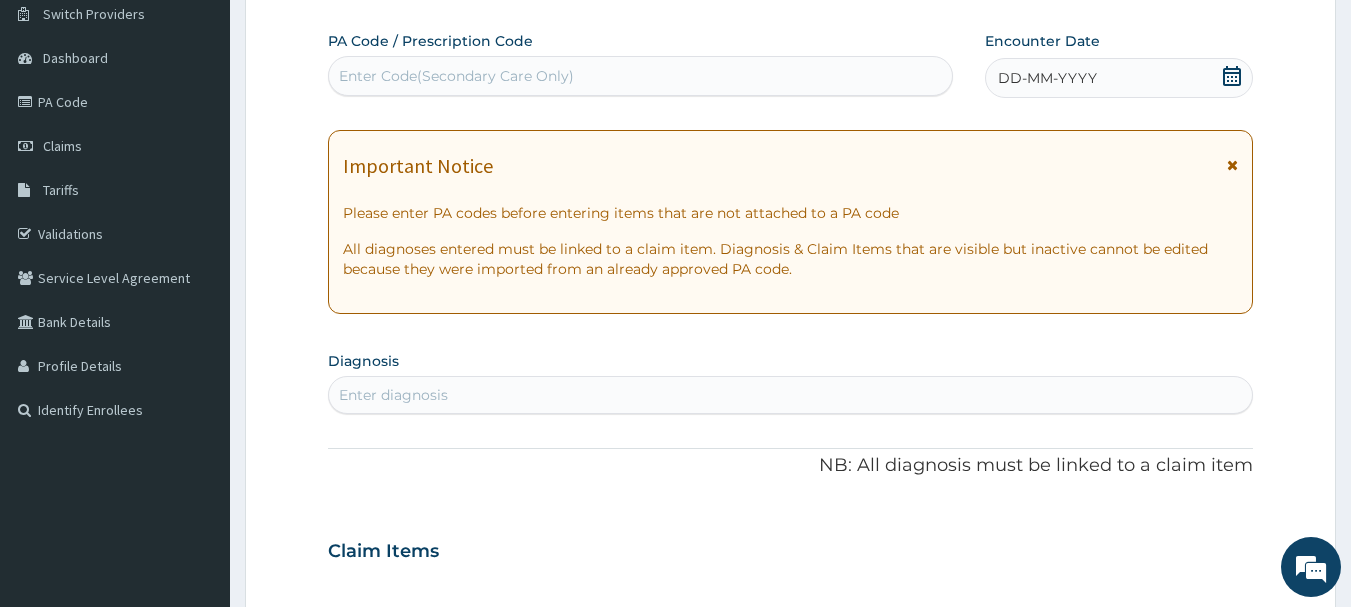 click on "DD-MM-YYYY" at bounding box center (1047, 78) 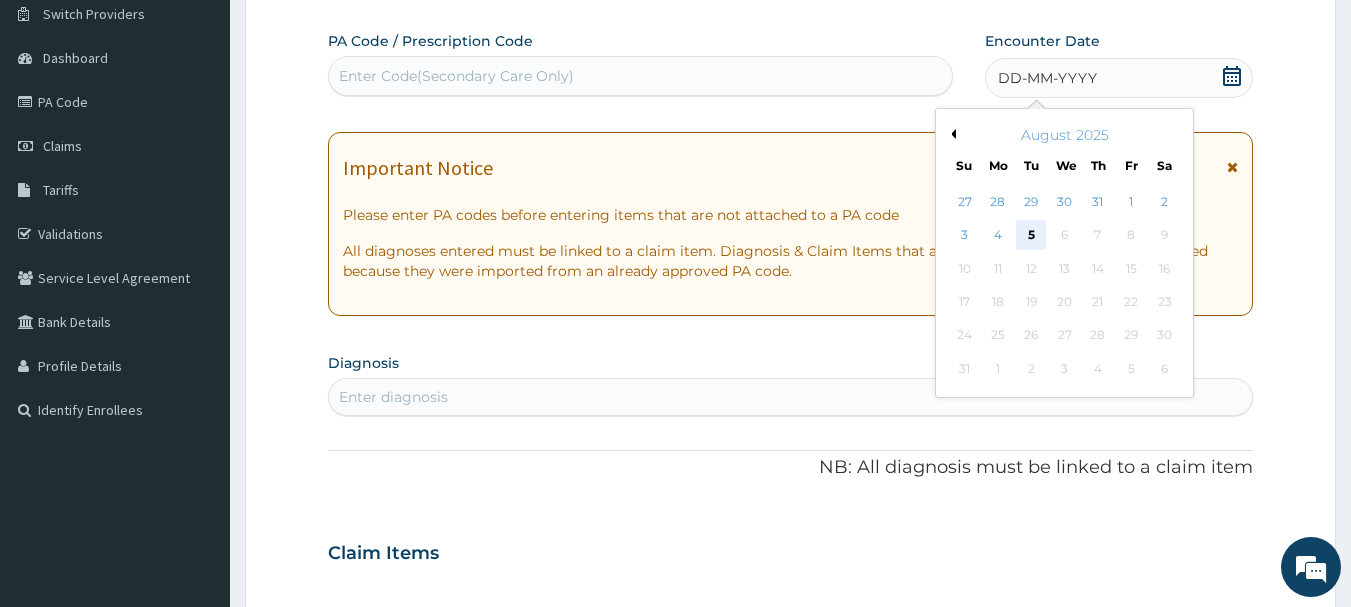 click on "5" at bounding box center [1032, 236] 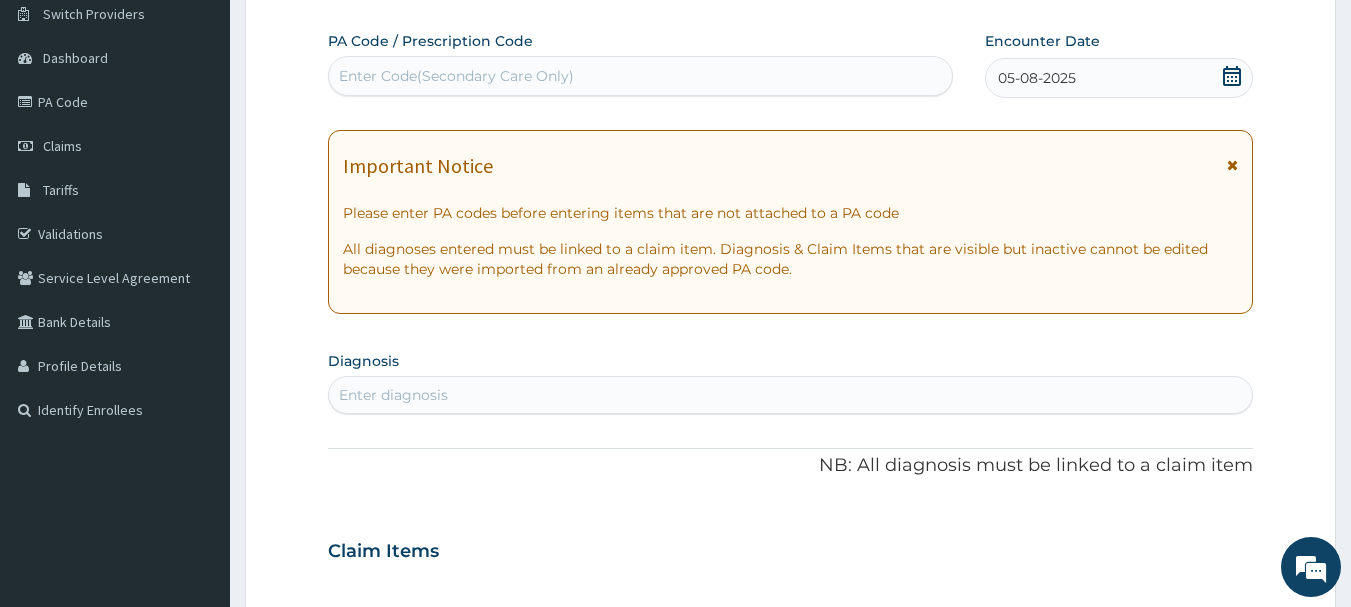 click on "Enter diagnosis" at bounding box center [393, 395] 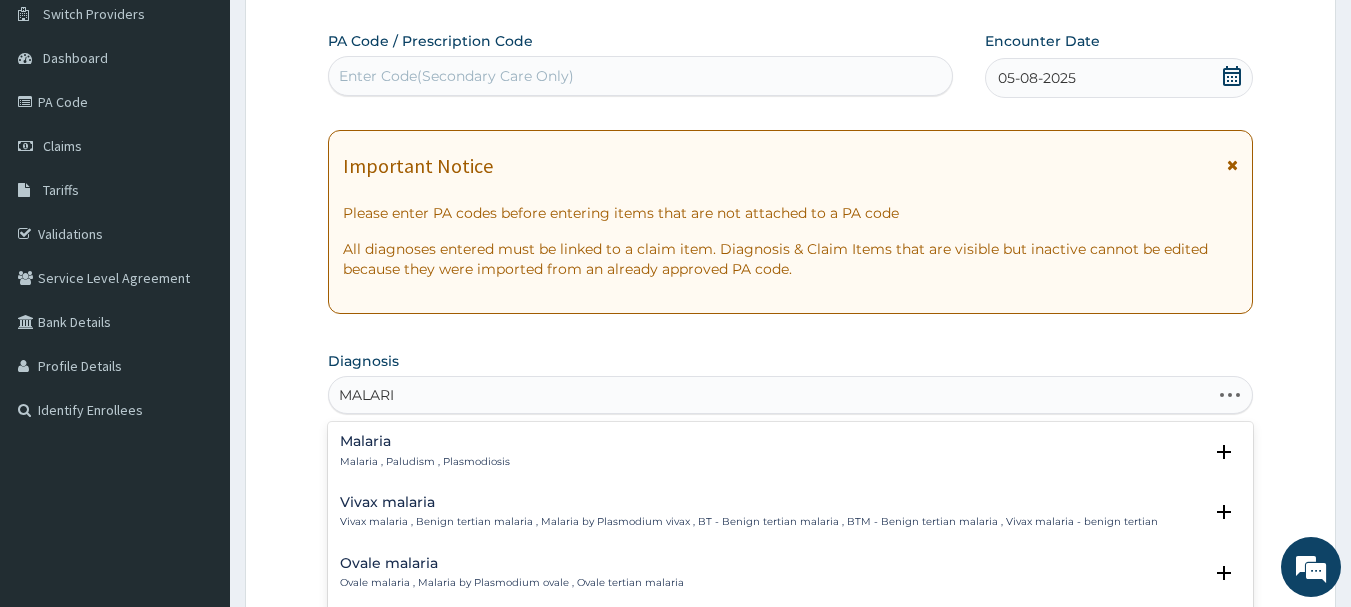 type on "MALARIA" 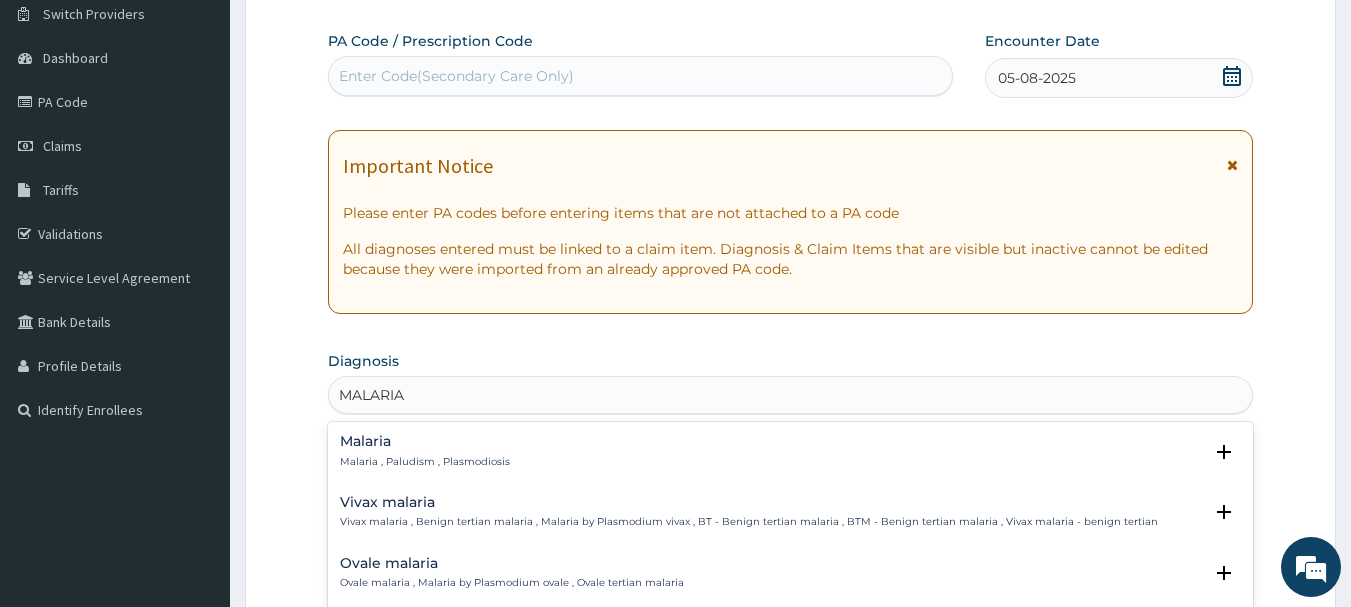click on "Malaria , Paludism , Plasmodiosis" at bounding box center (425, 462) 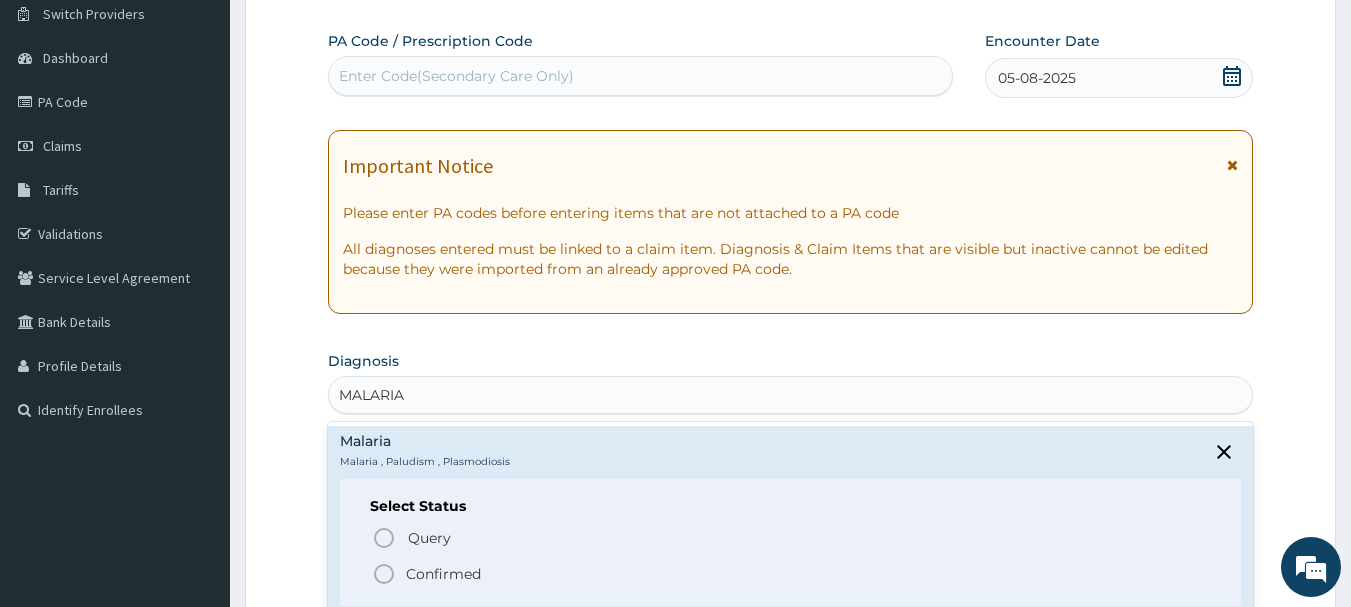 click 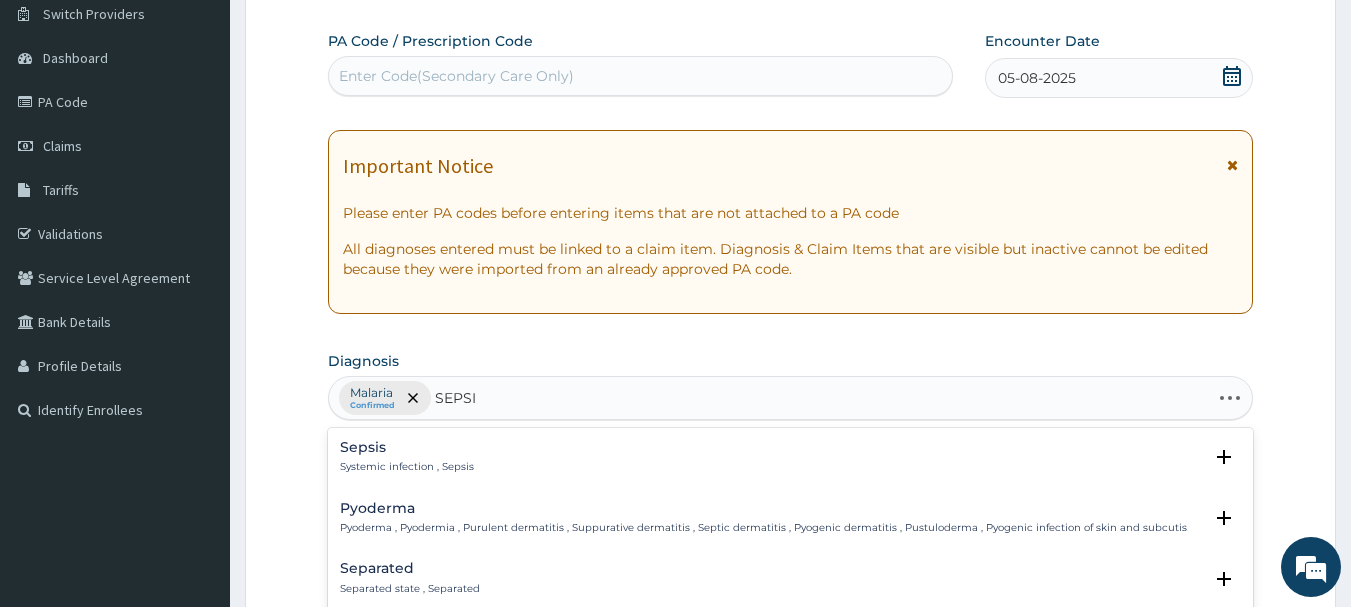 type on "SEPSIS" 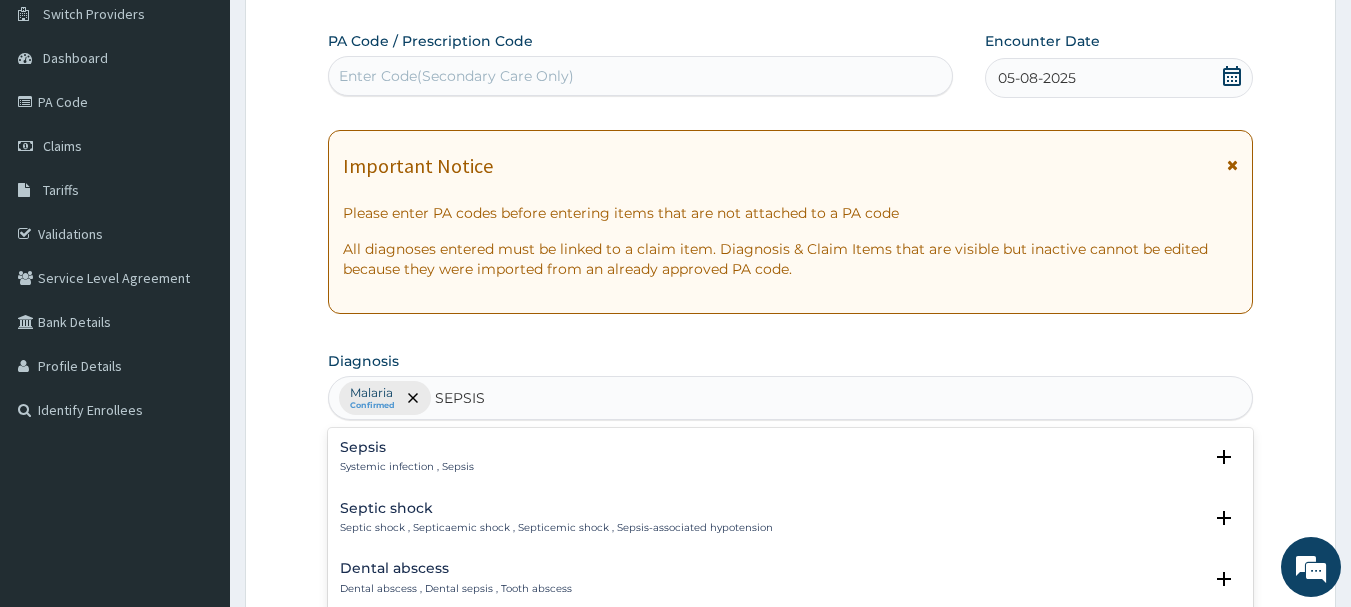 click on "Sepsis Systemic infection , Sepsis" at bounding box center [407, 457] 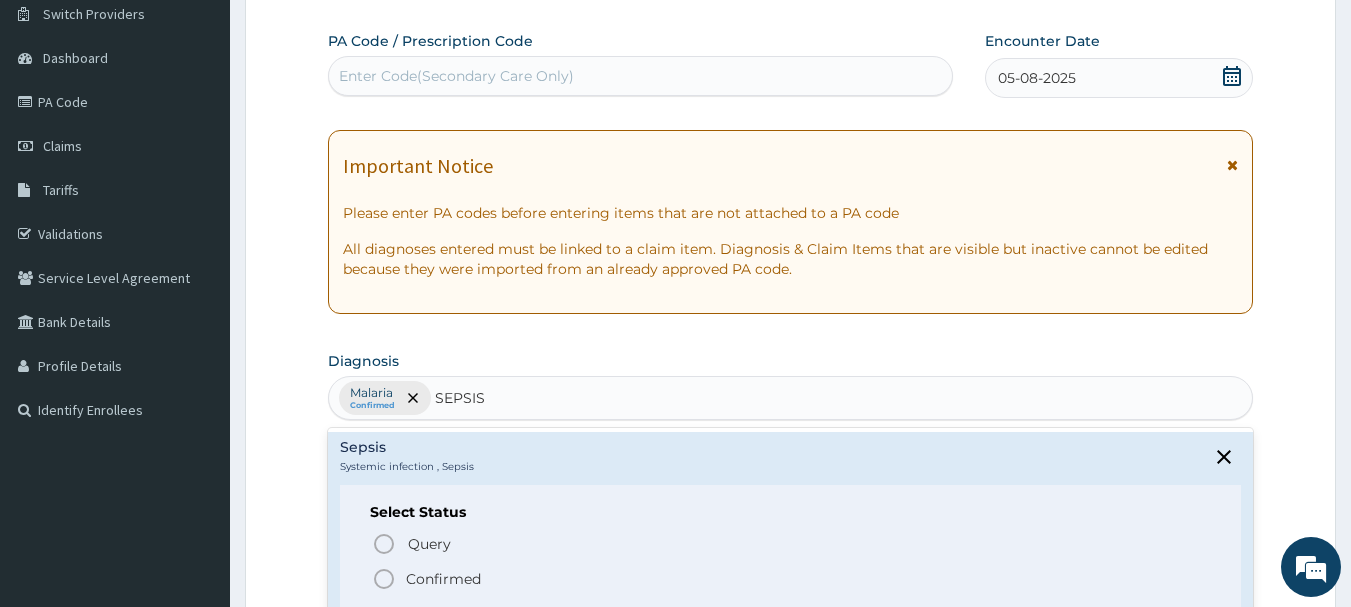 click 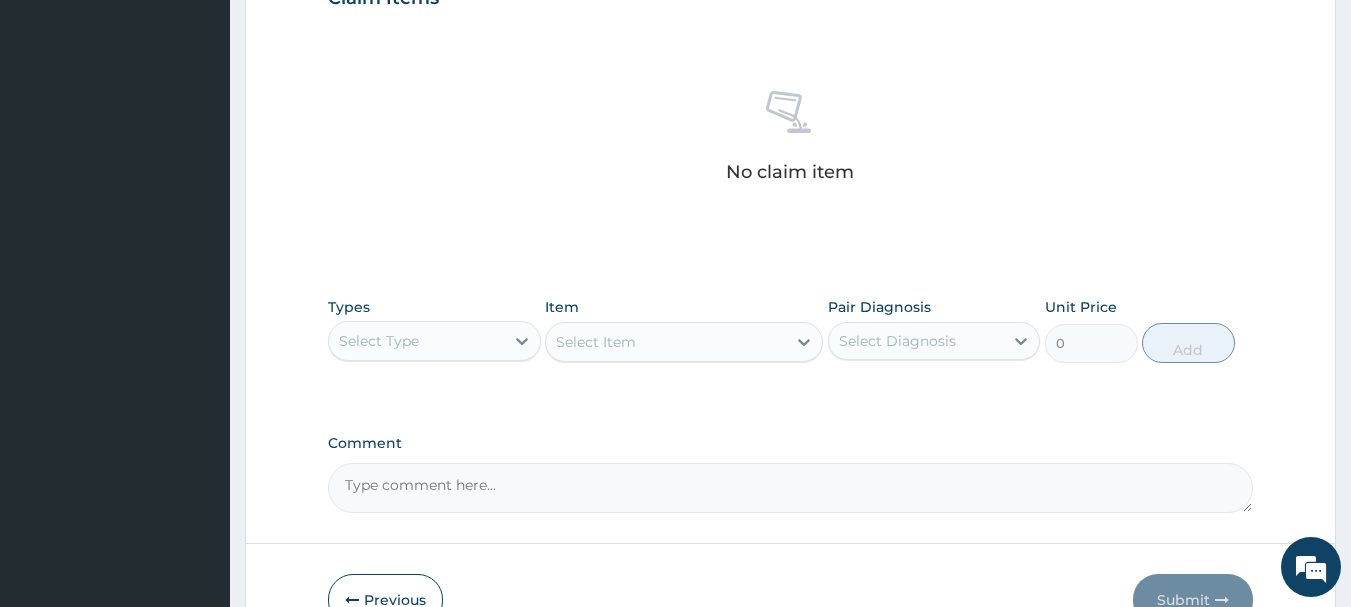 scroll, scrollTop: 720, scrollLeft: 0, axis: vertical 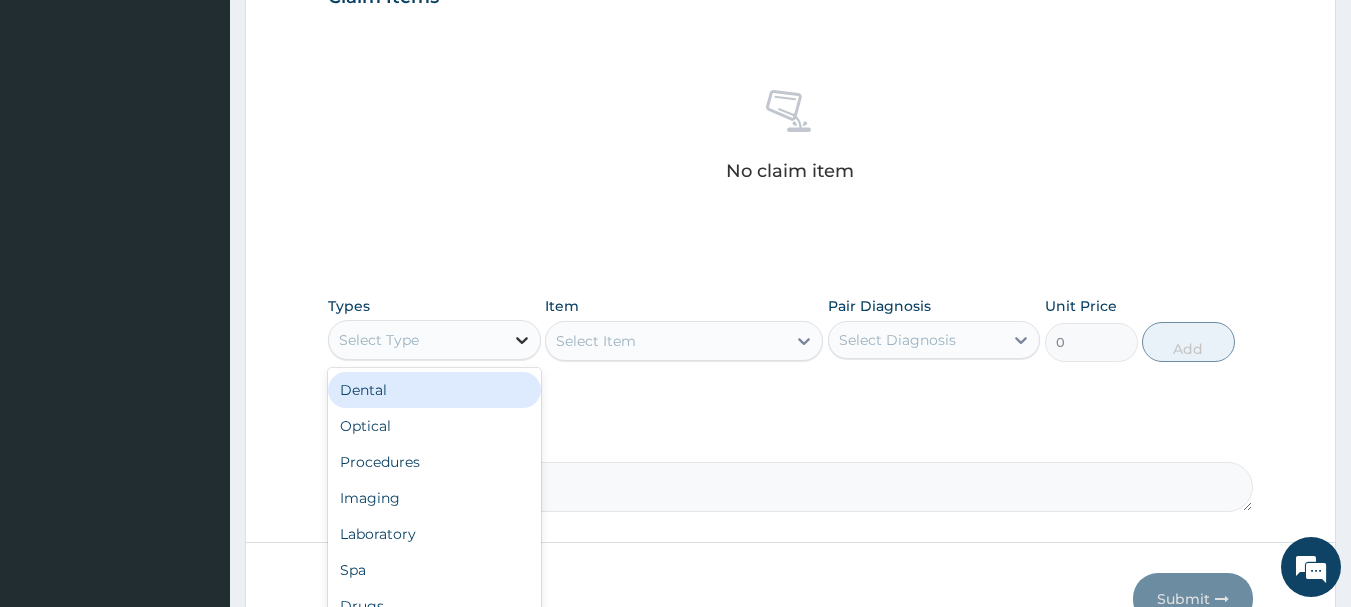 click 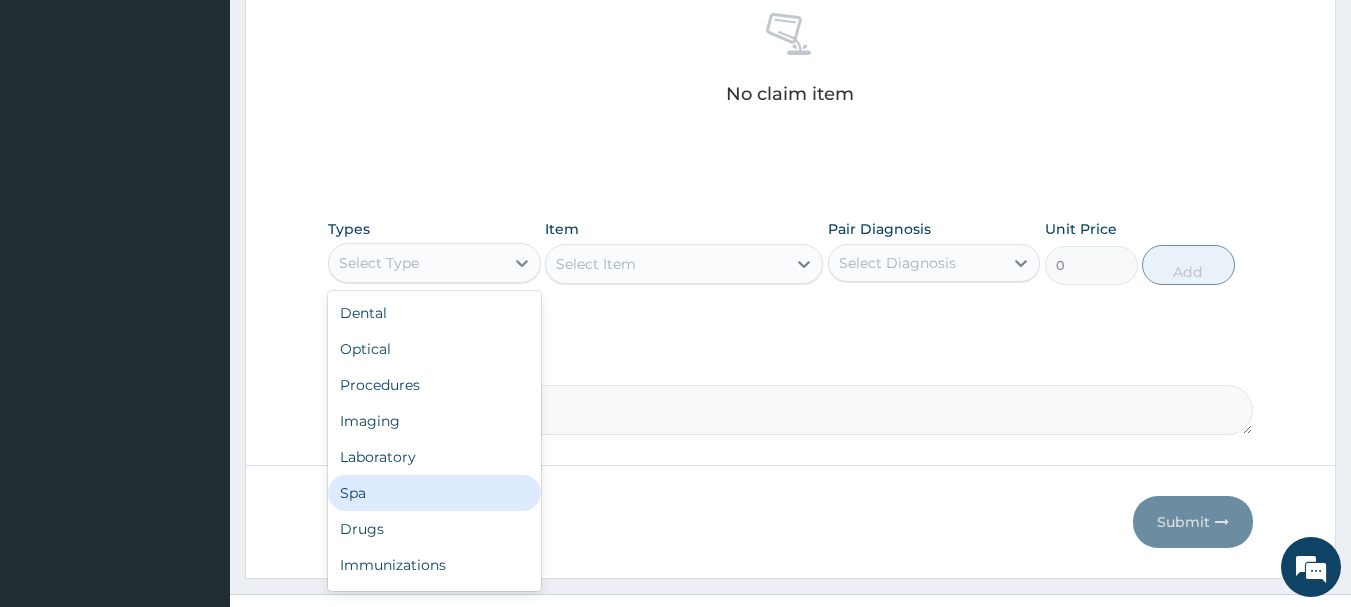 scroll, scrollTop: 835, scrollLeft: 0, axis: vertical 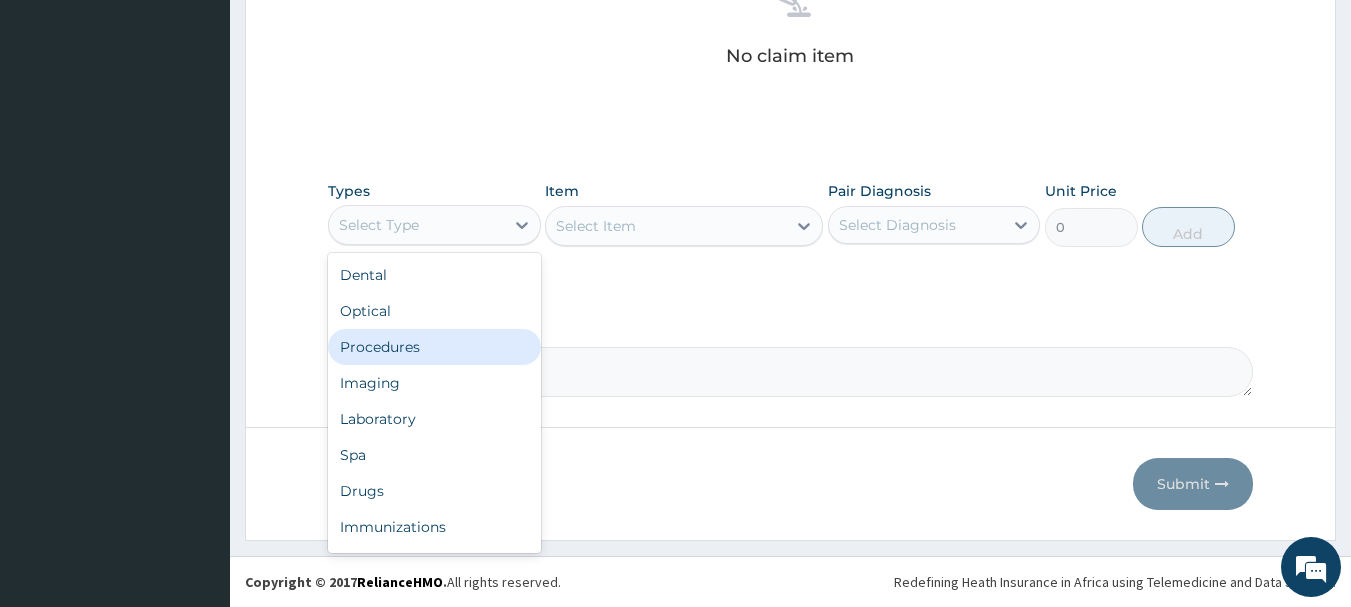 click on "Procedures" at bounding box center (434, 347) 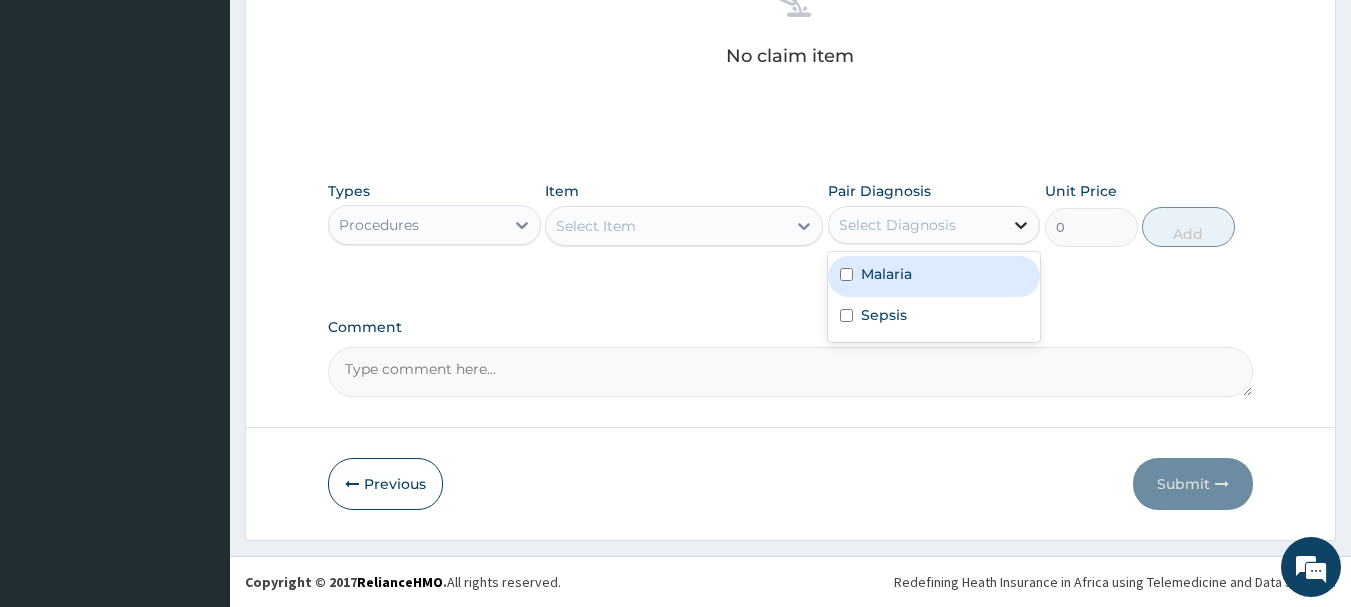click 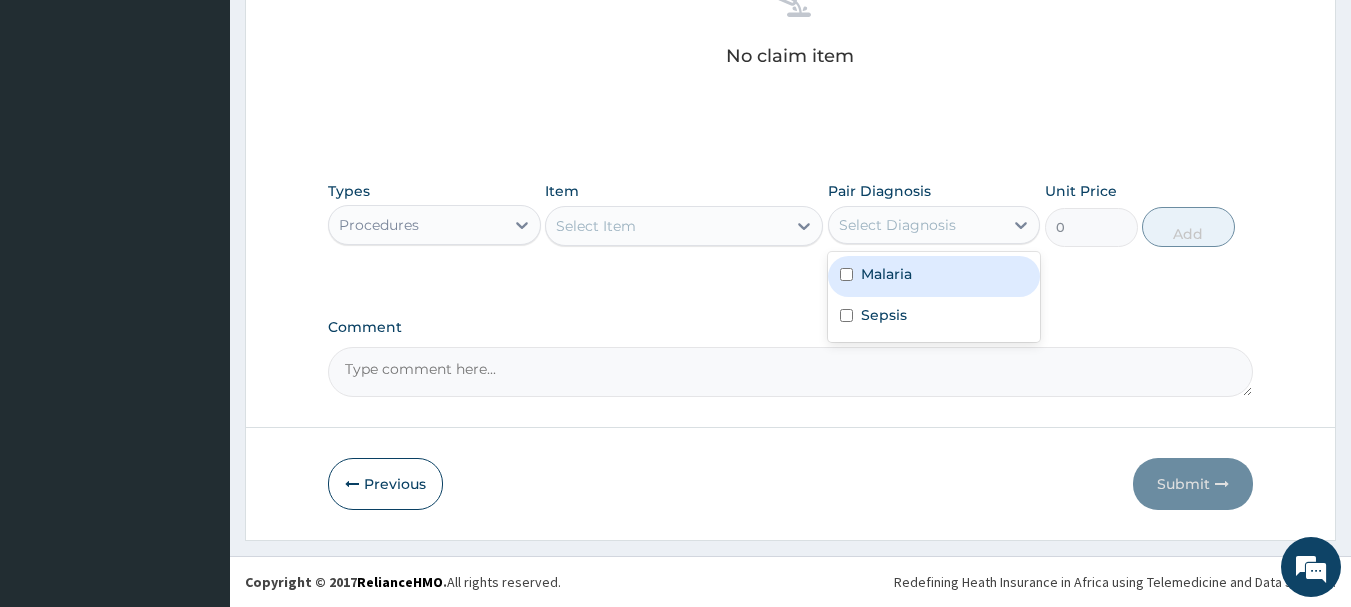 click on "Malaria" at bounding box center [934, 276] 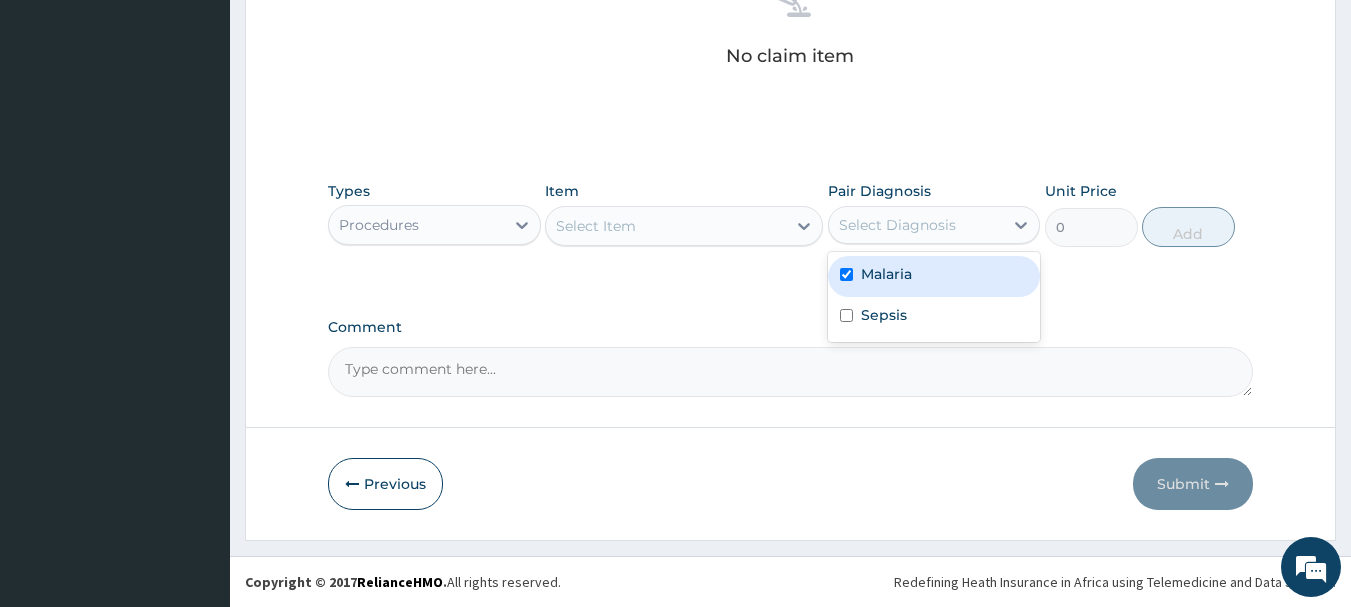 checkbox on "true" 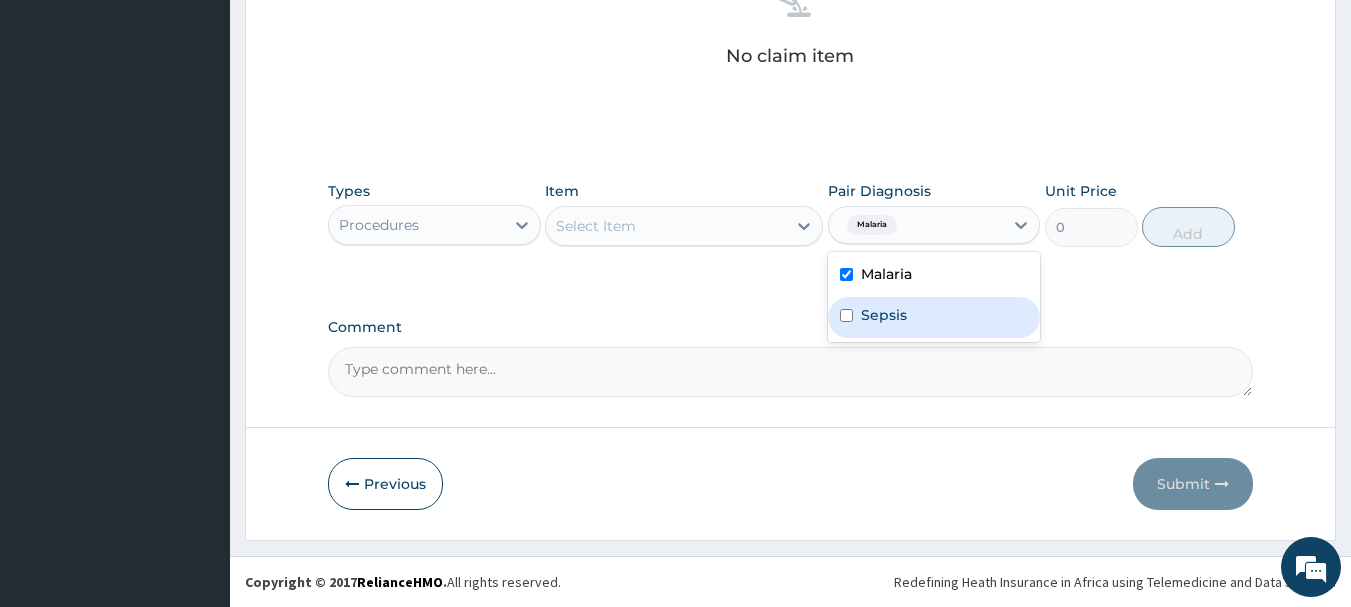 click on "Sepsis" at bounding box center [884, 315] 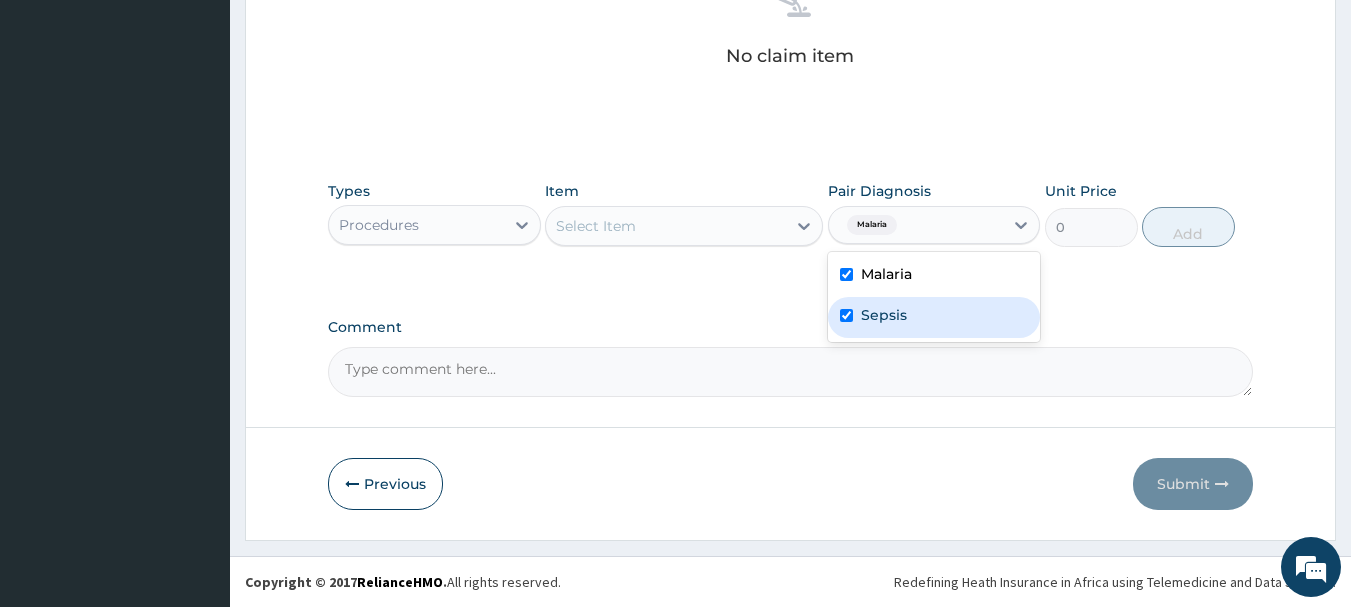 checkbox on "true" 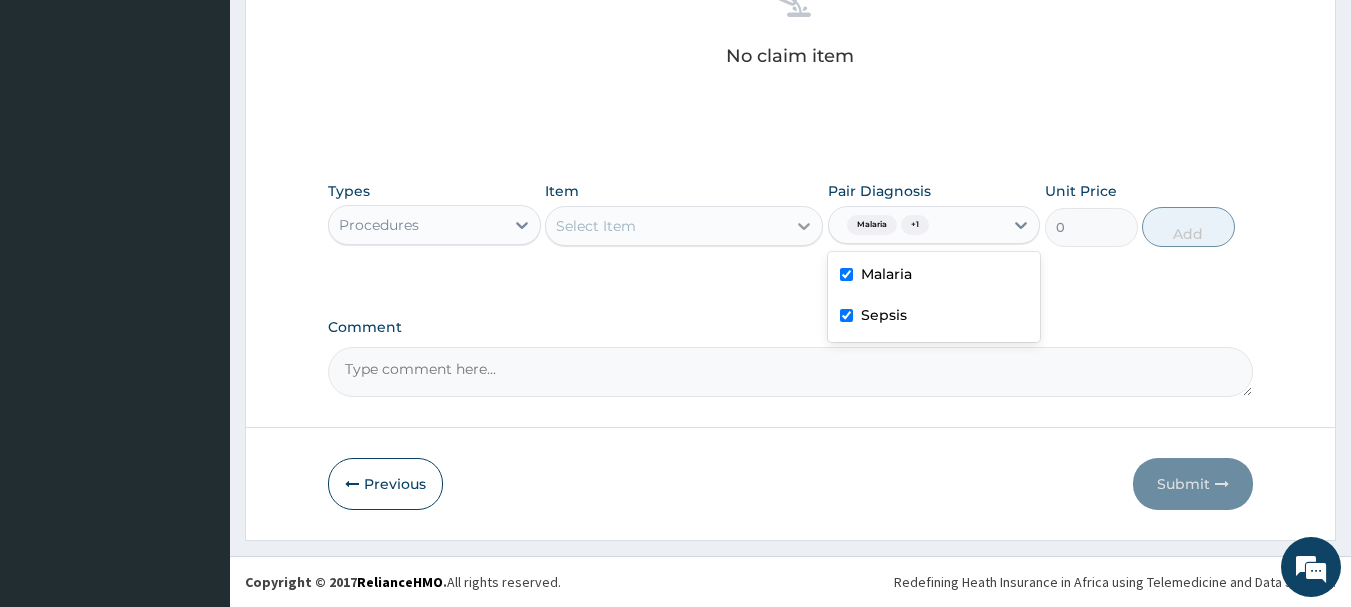 click 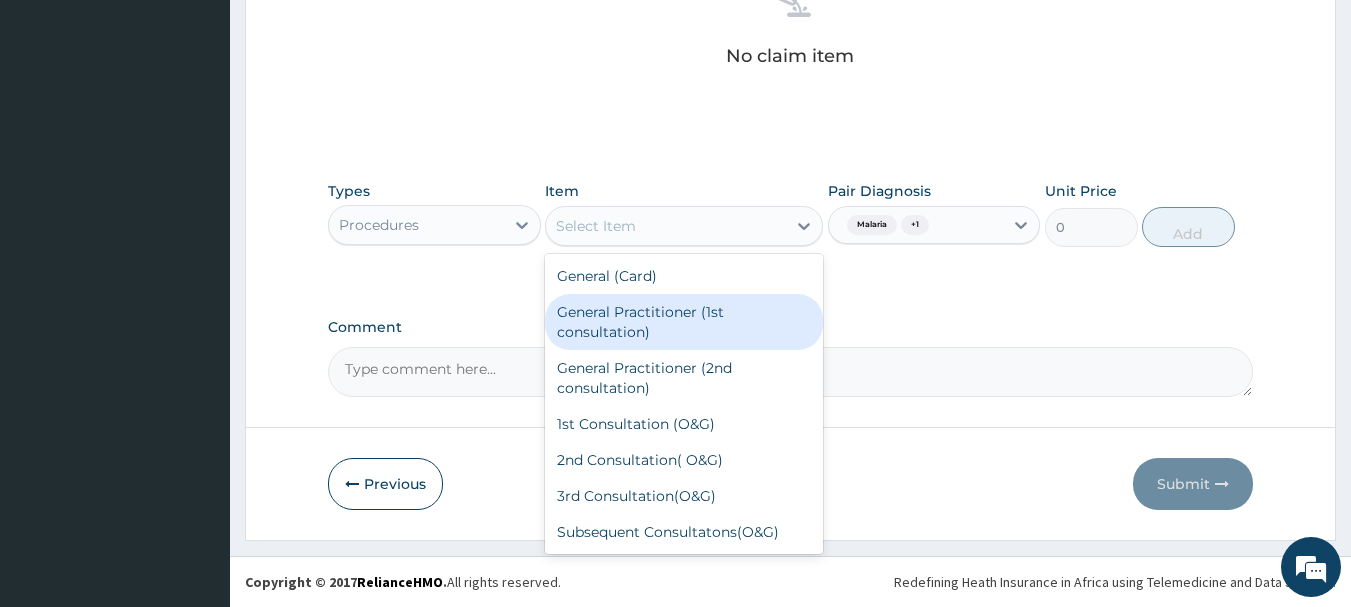 click on "General Practitioner (1st consultation)" at bounding box center (684, 322) 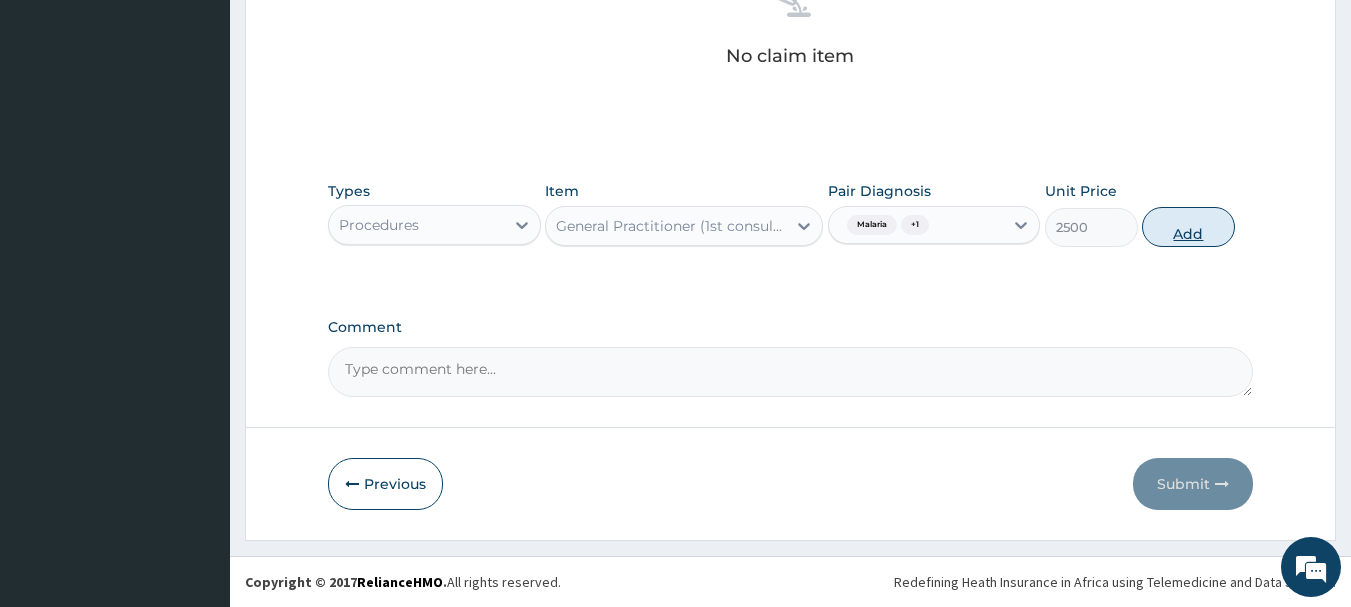click on "Add" at bounding box center (1188, 227) 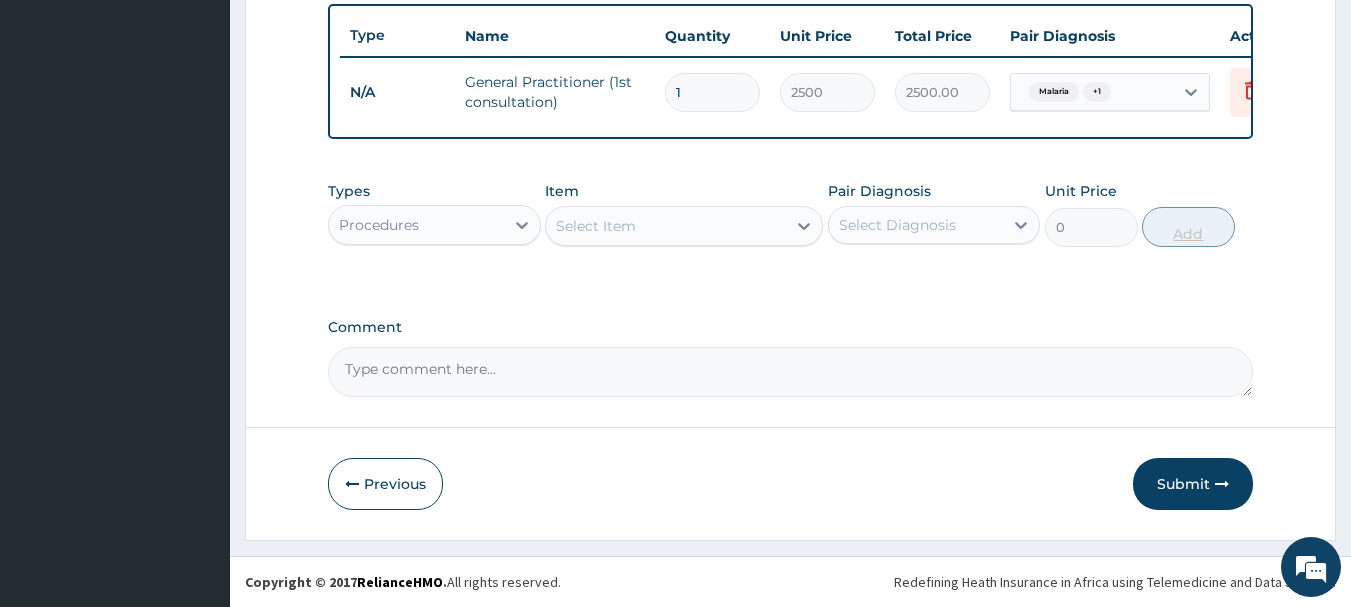 scroll, scrollTop: 755, scrollLeft: 0, axis: vertical 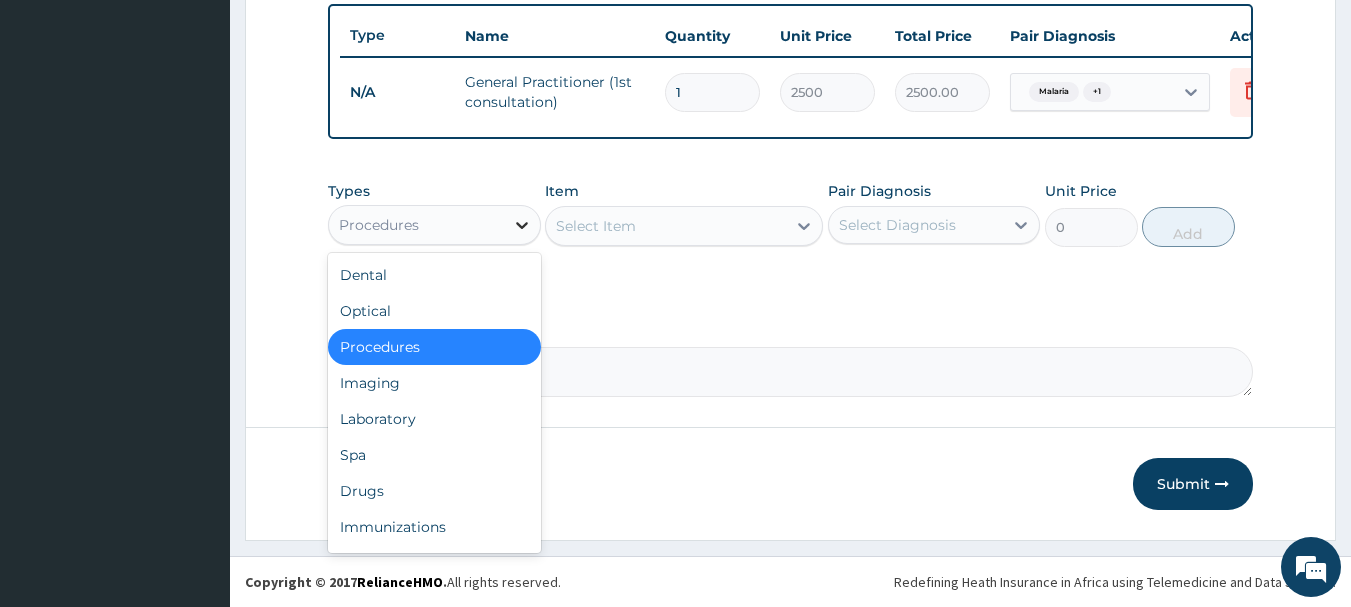 click 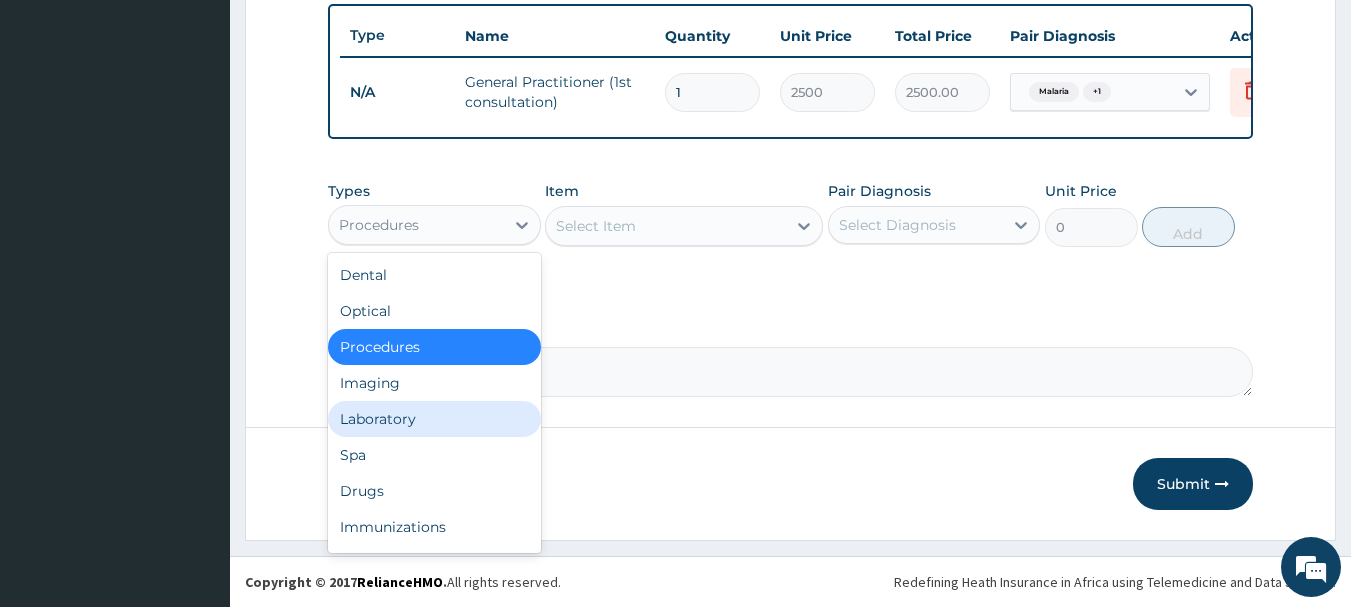 click on "Laboratory" at bounding box center [434, 419] 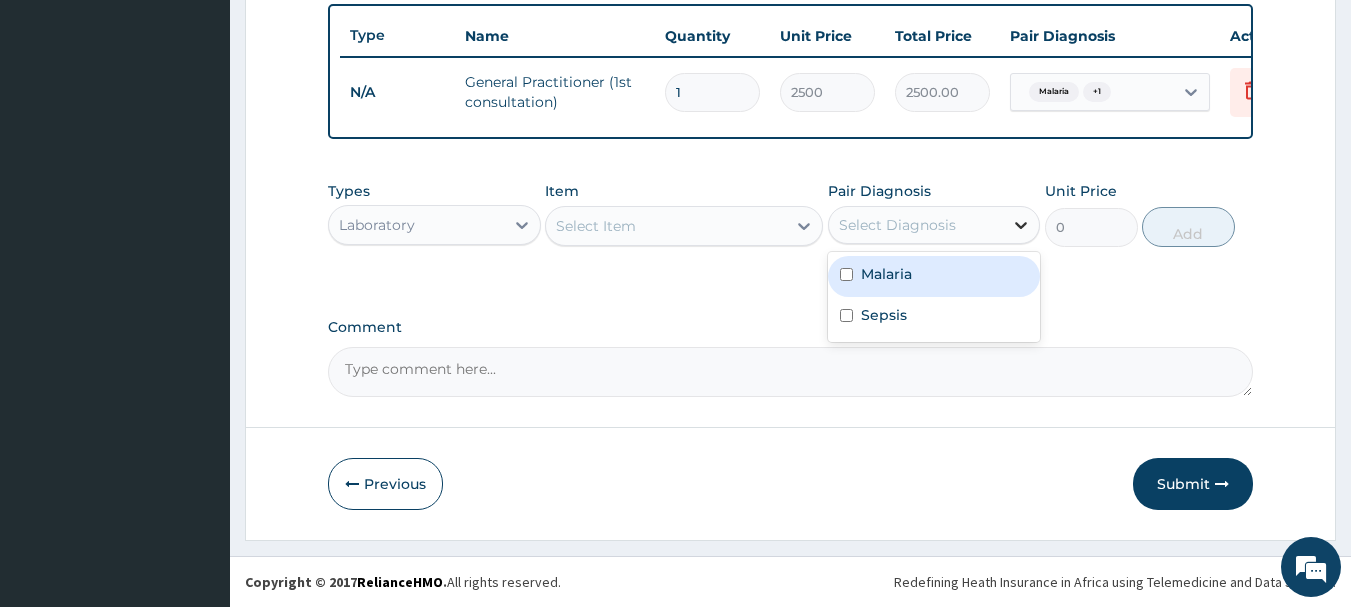 click 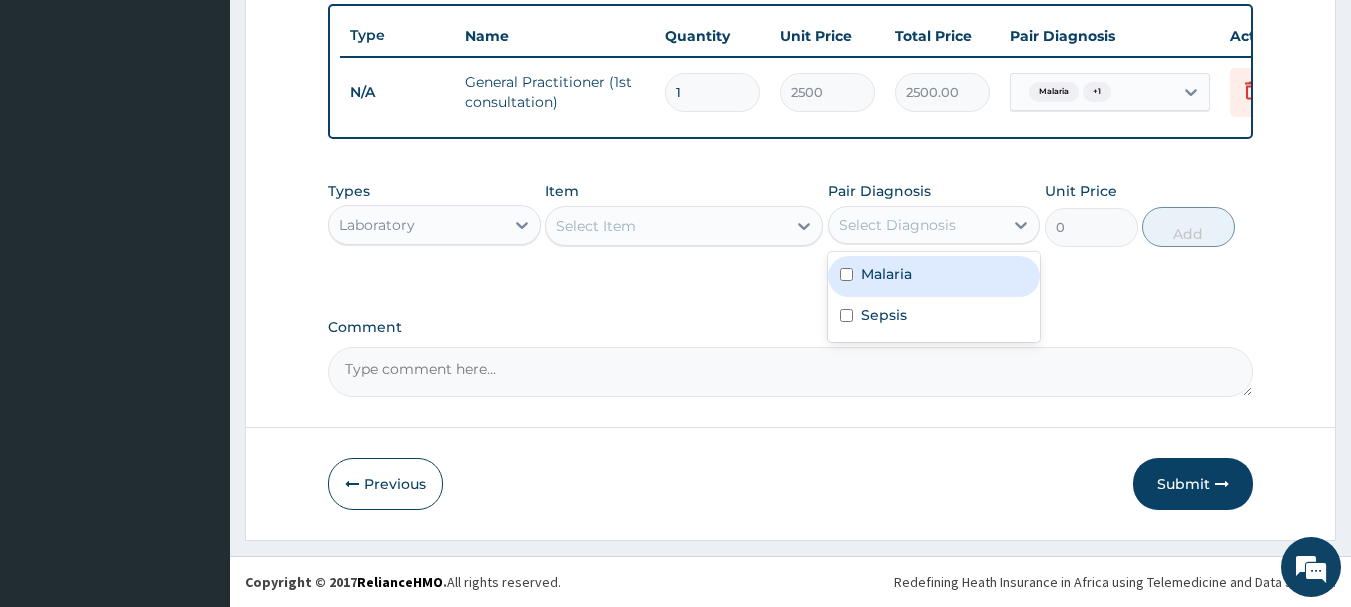 click on "Malaria" at bounding box center [886, 274] 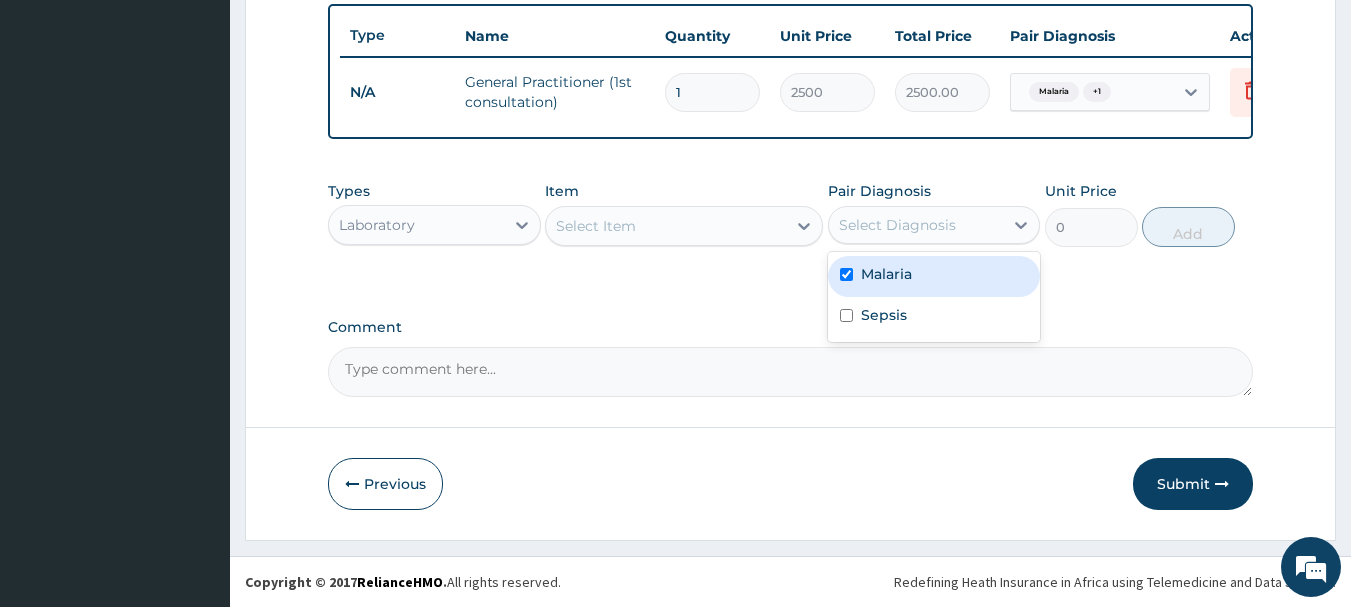 checkbox on "true" 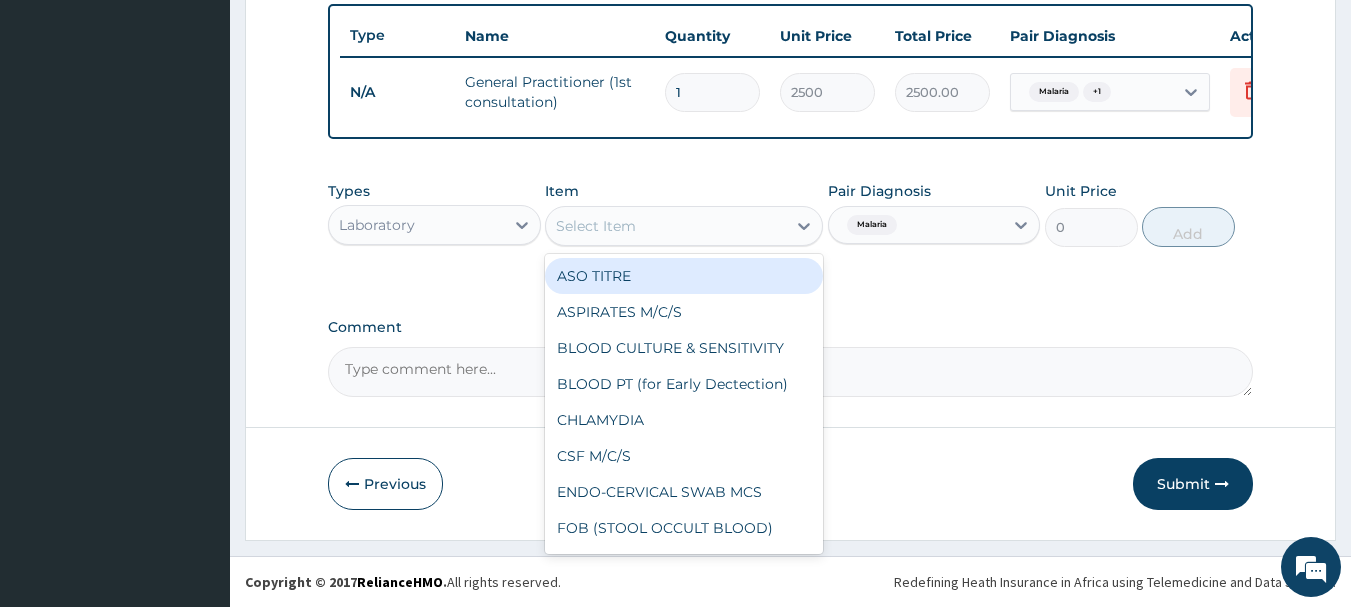 click on "Select Item" at bounding box center [666, 226] 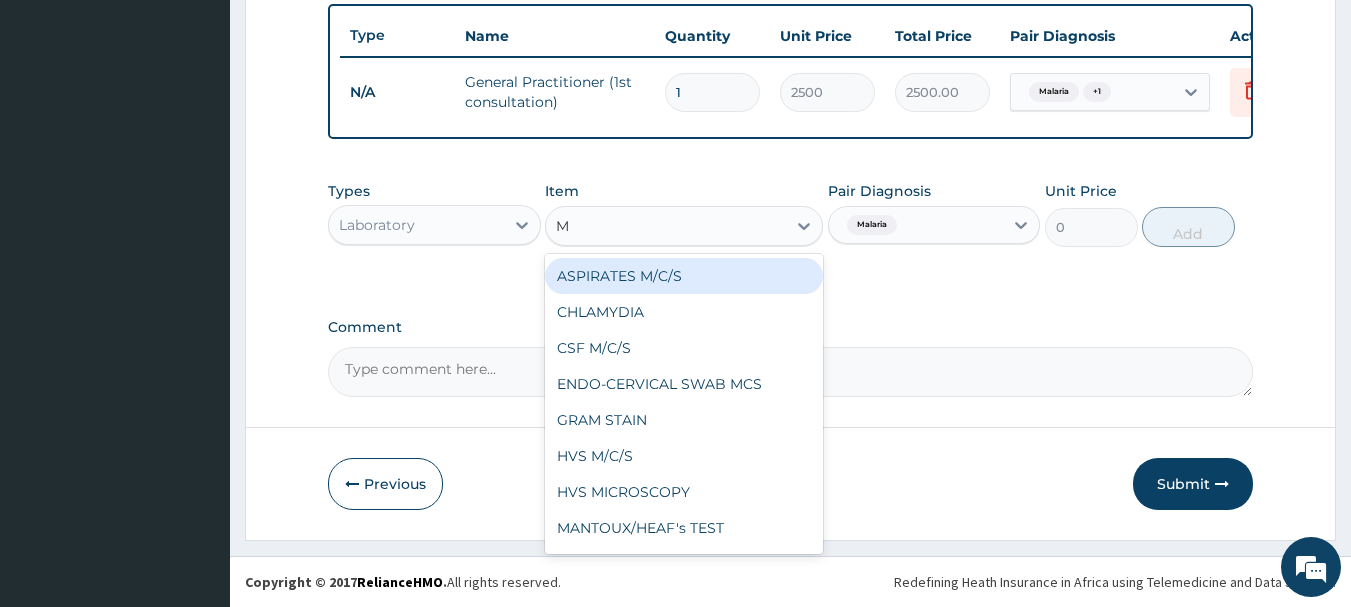 type on "MP" 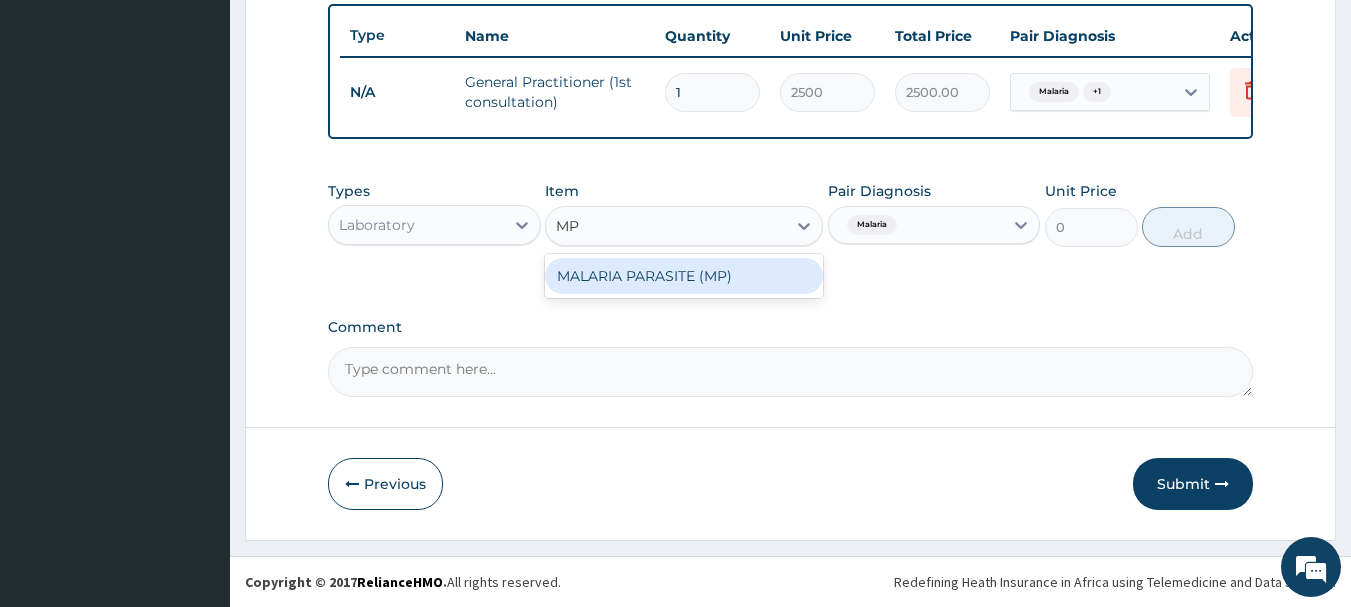 click on "MALARIA PARASITE (MP)" at bounding box center [684, 276] 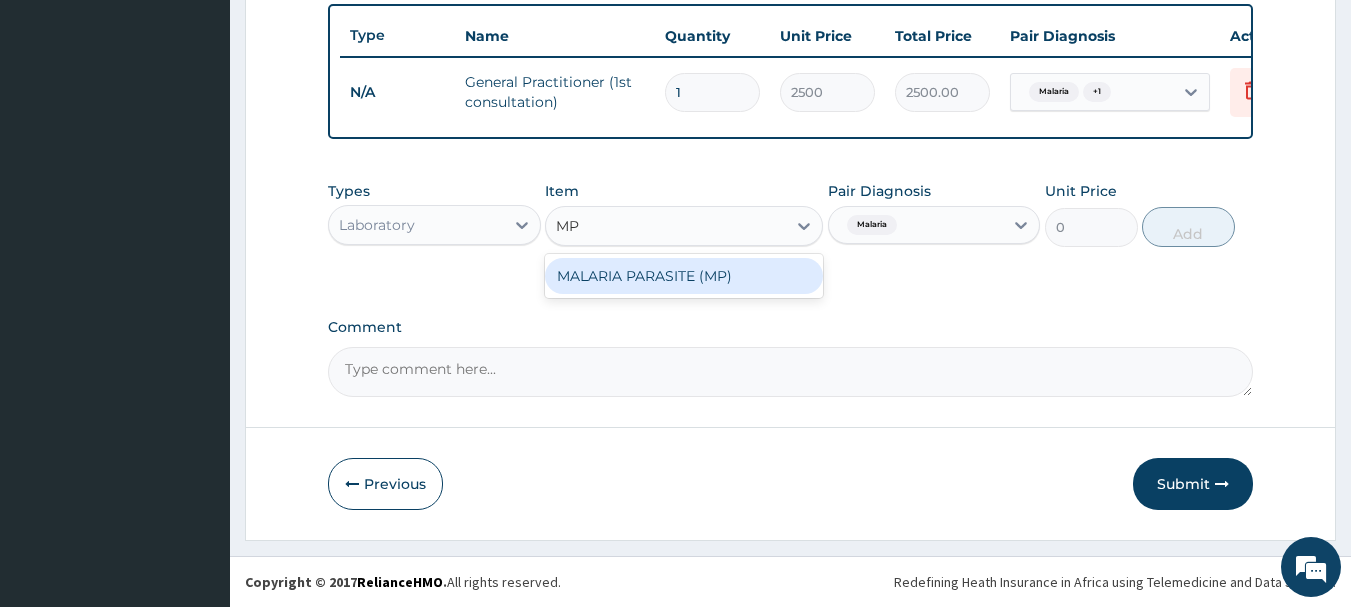 type 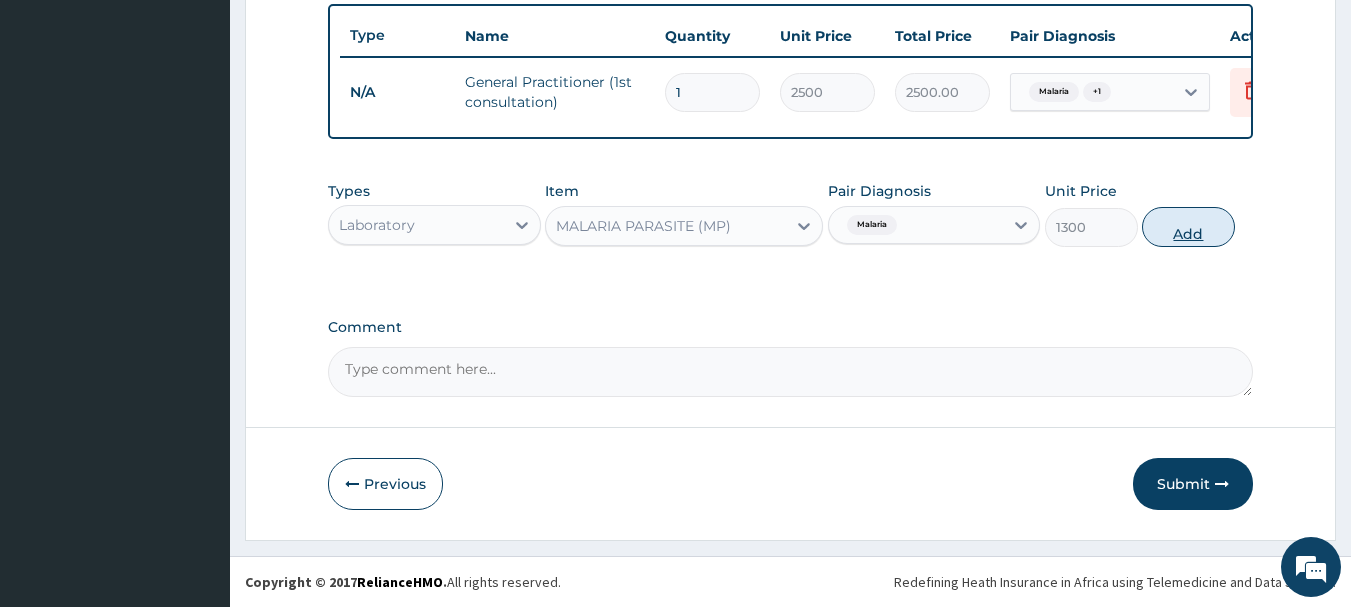 click on "Add" at bounding box center [1188, 227] 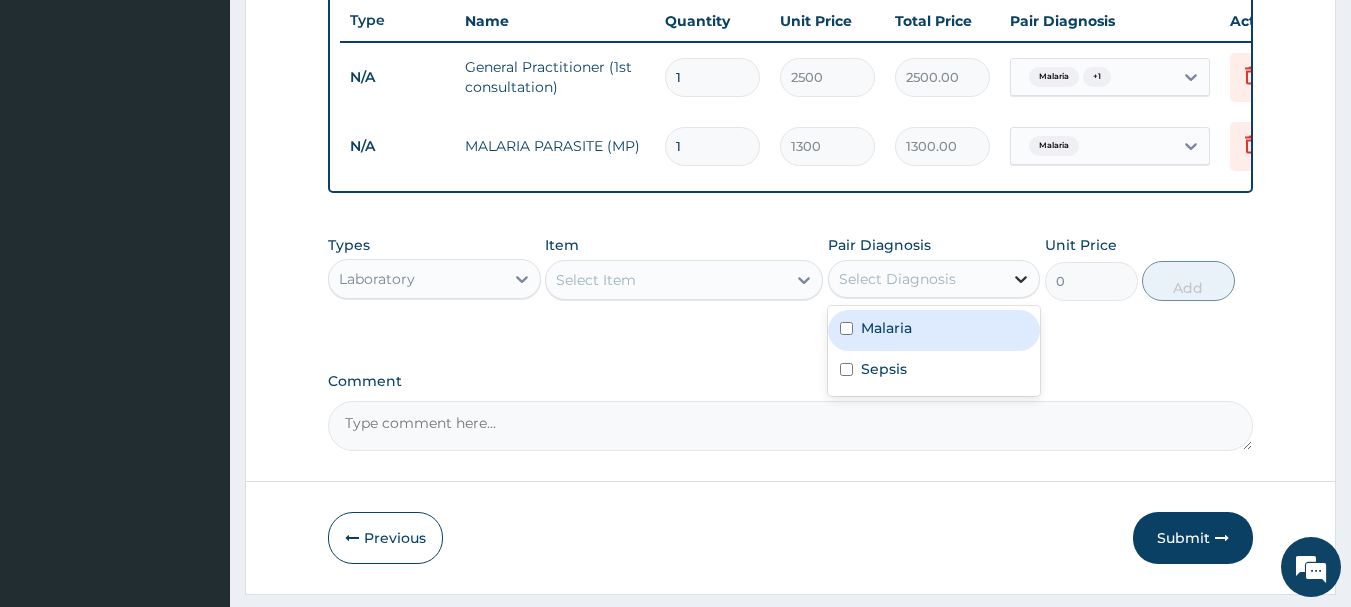 click 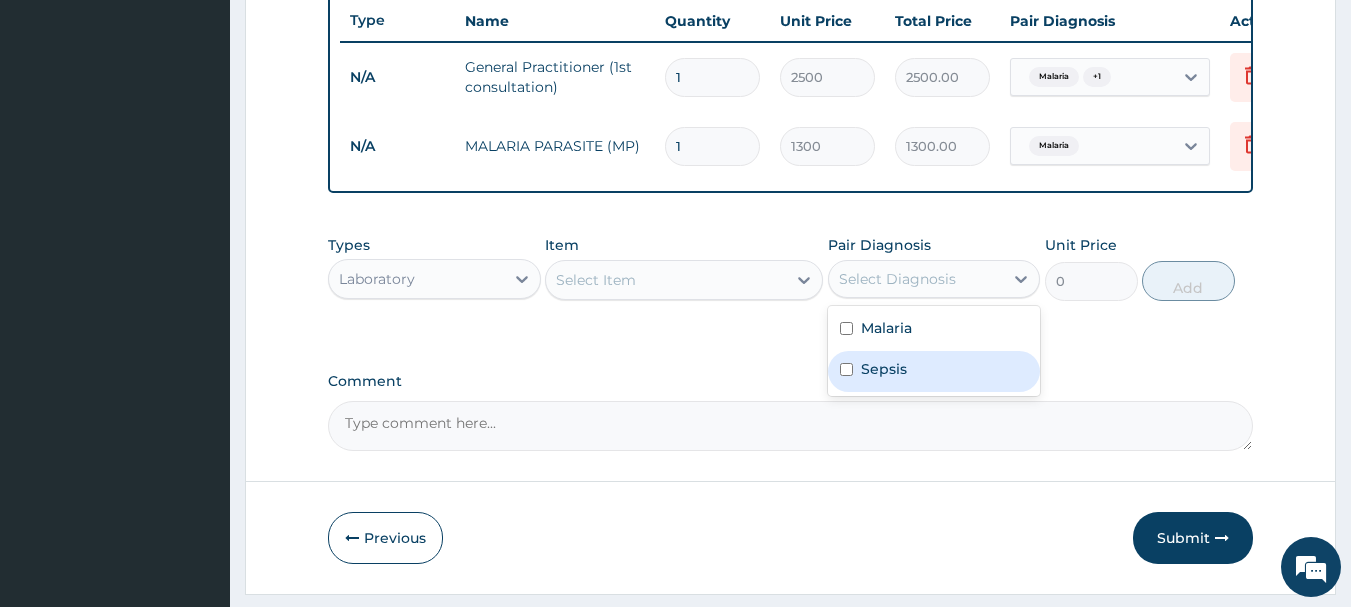 click on "Sepsis" at bounding box center (884, 369) 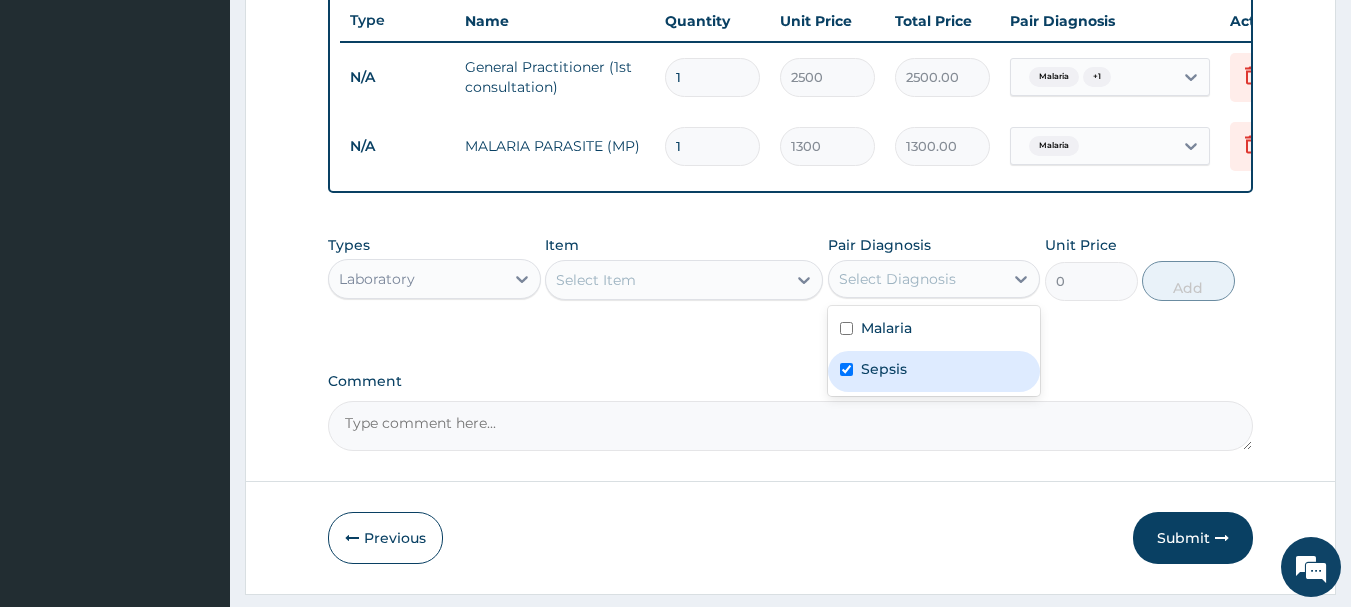 checkbox on "true" 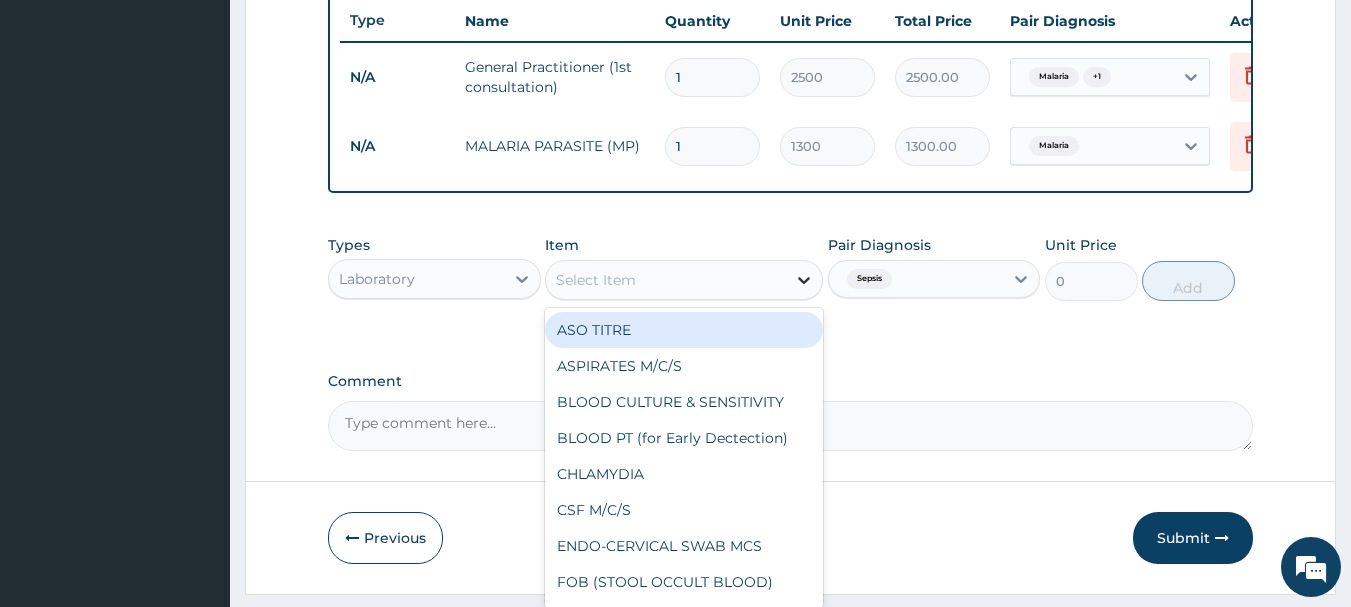 click 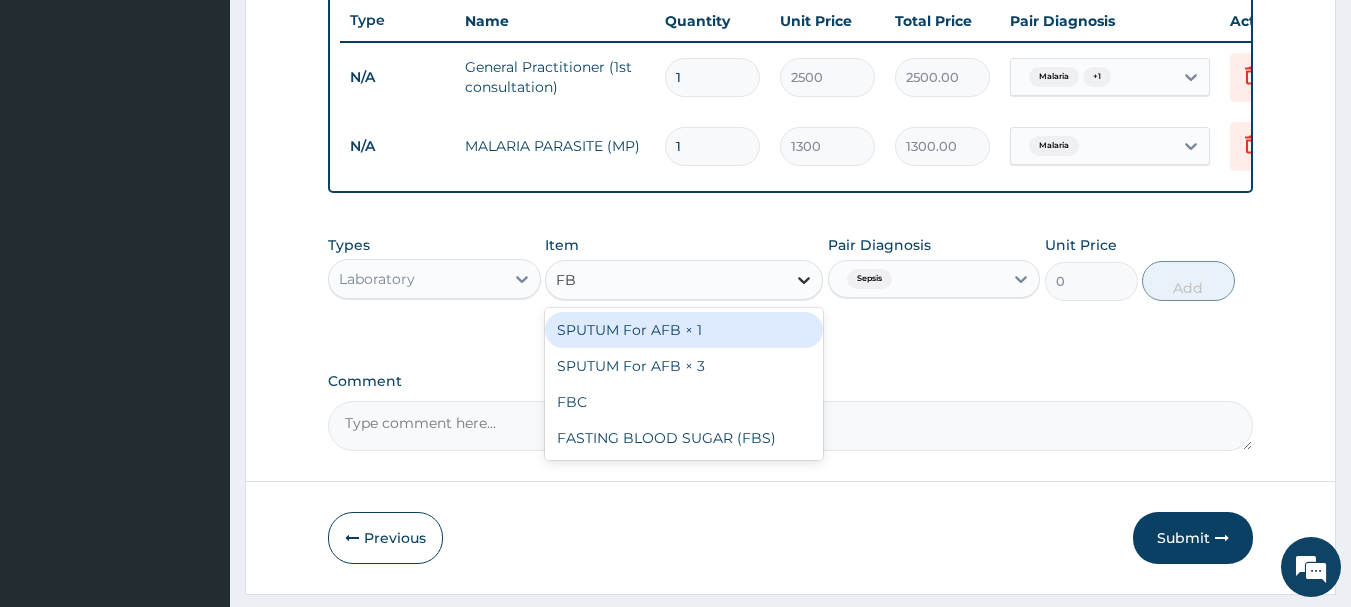 type on "FBC" 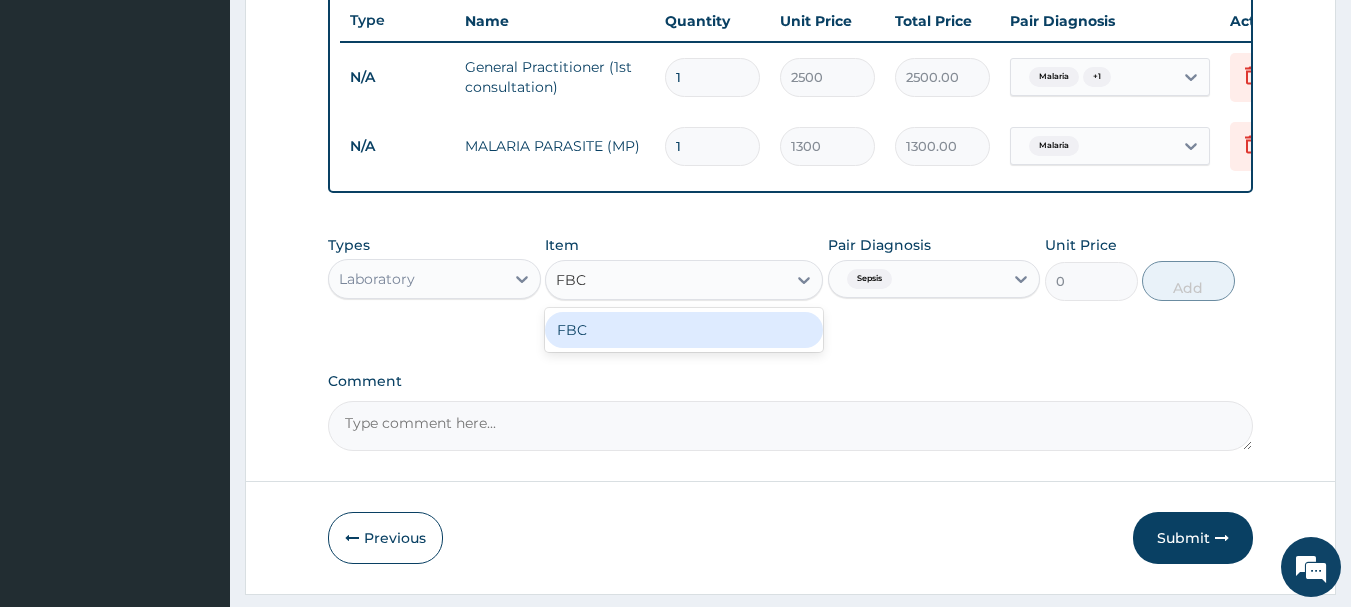 click on "FBC" at bounding box center (684, 330) 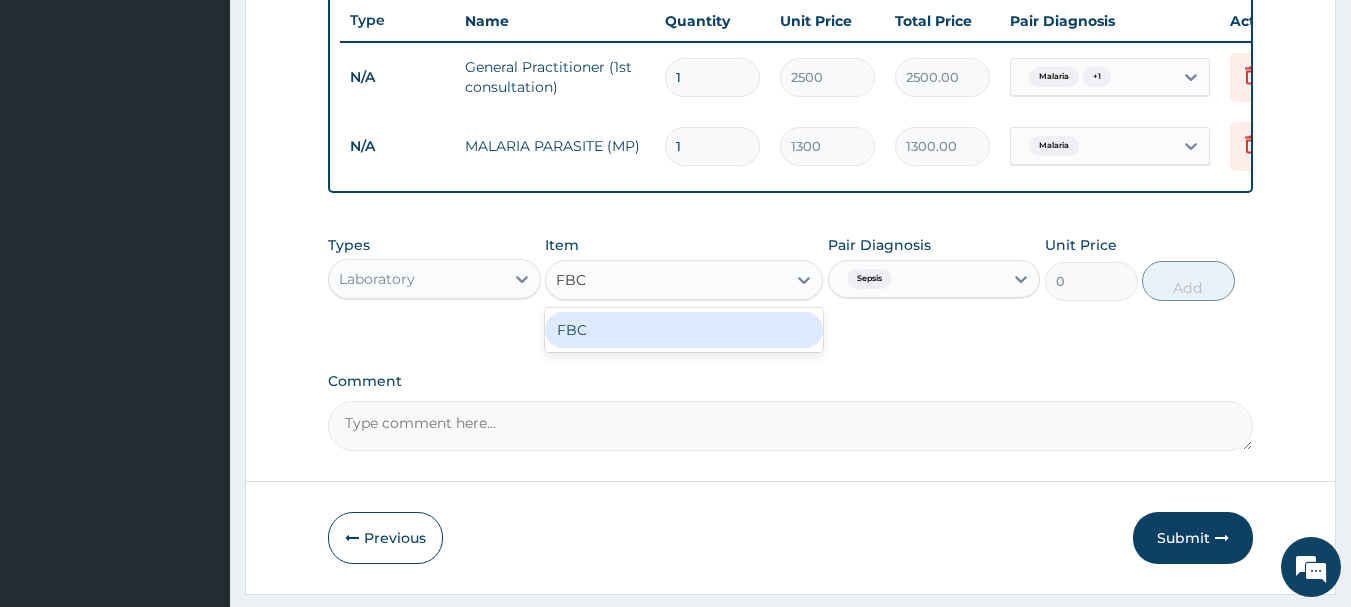 type 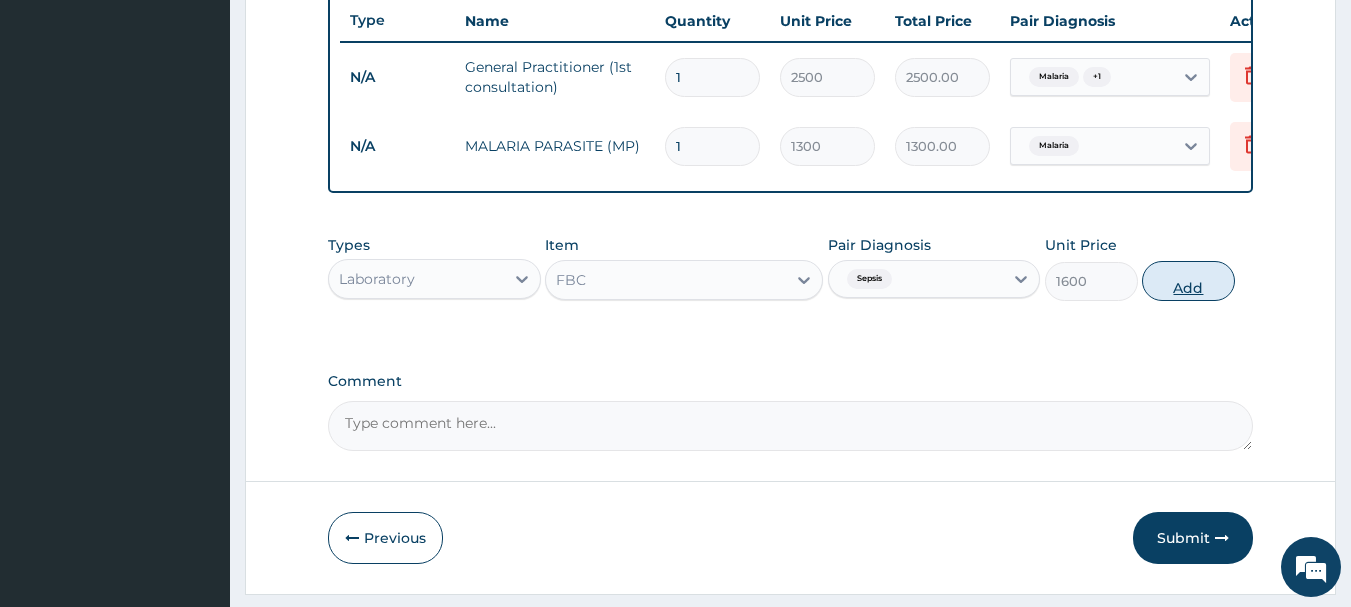 click on "Add" at bounding box center [1188, 281] 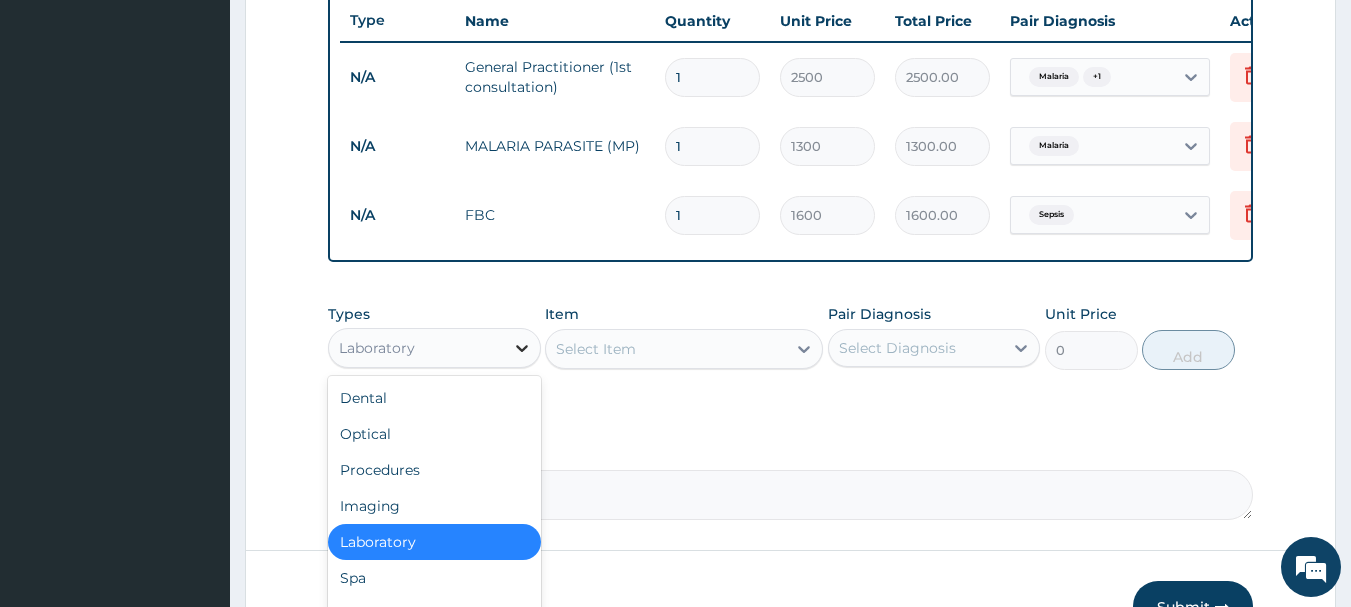 click 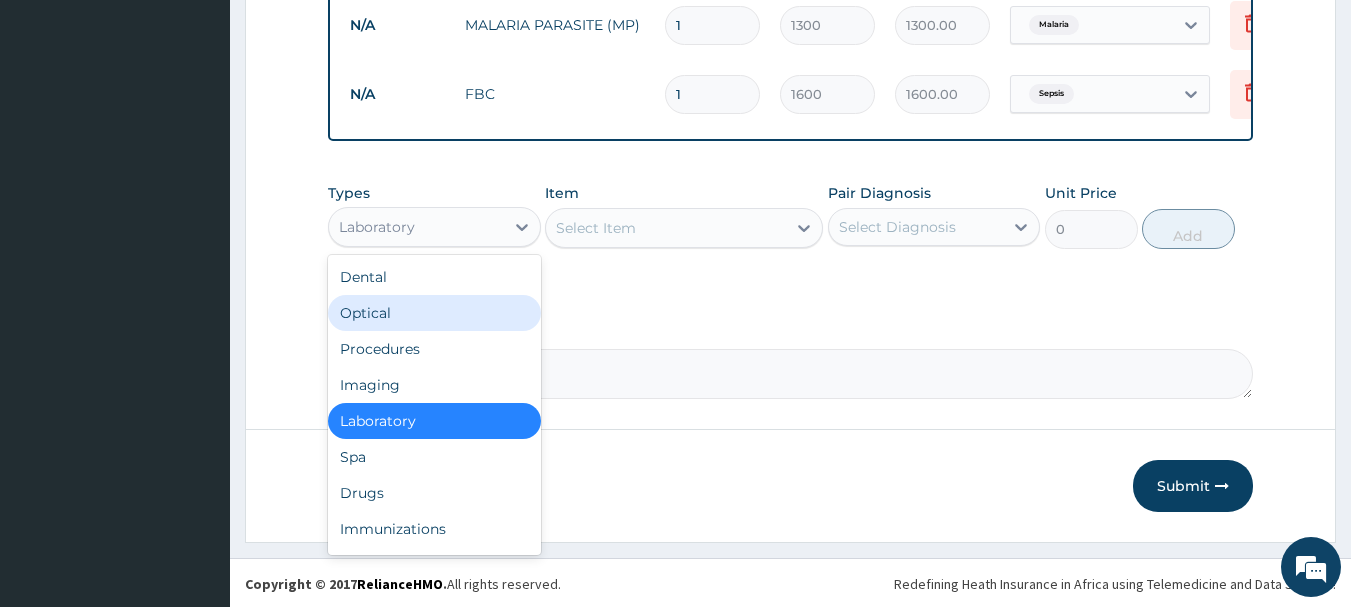 scroll, scrollTop: 893, scrollLeft: 0, axis: vertical 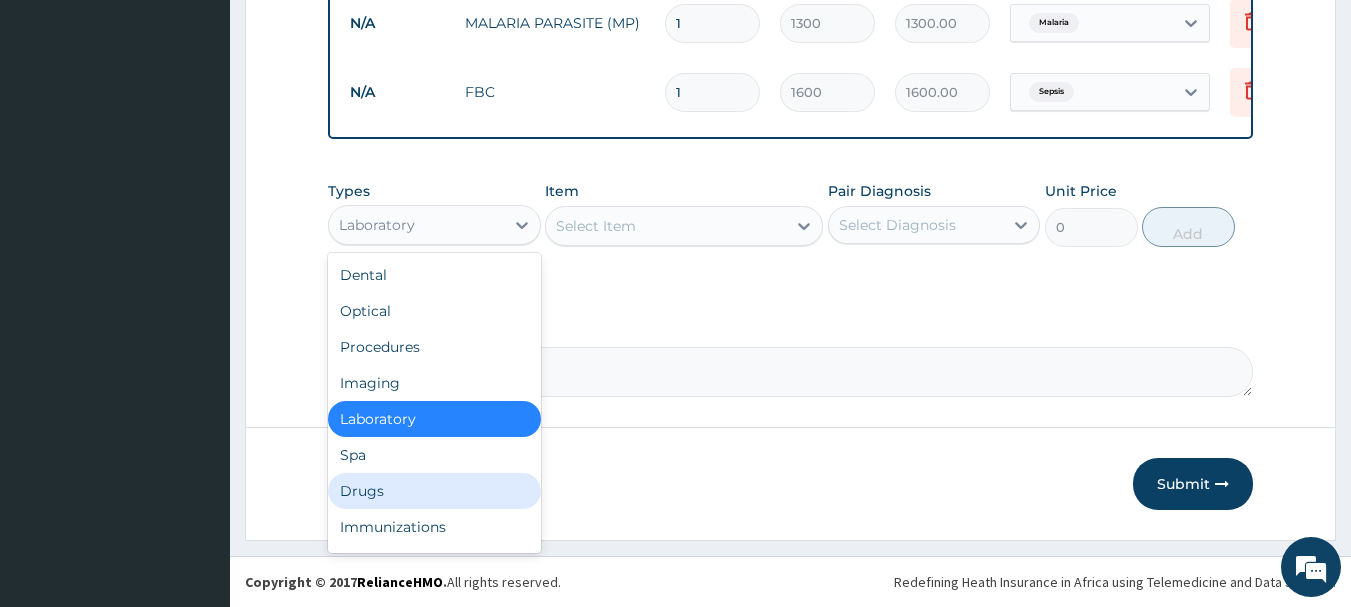 click on "Drugs" at bounding box center (434, 491) 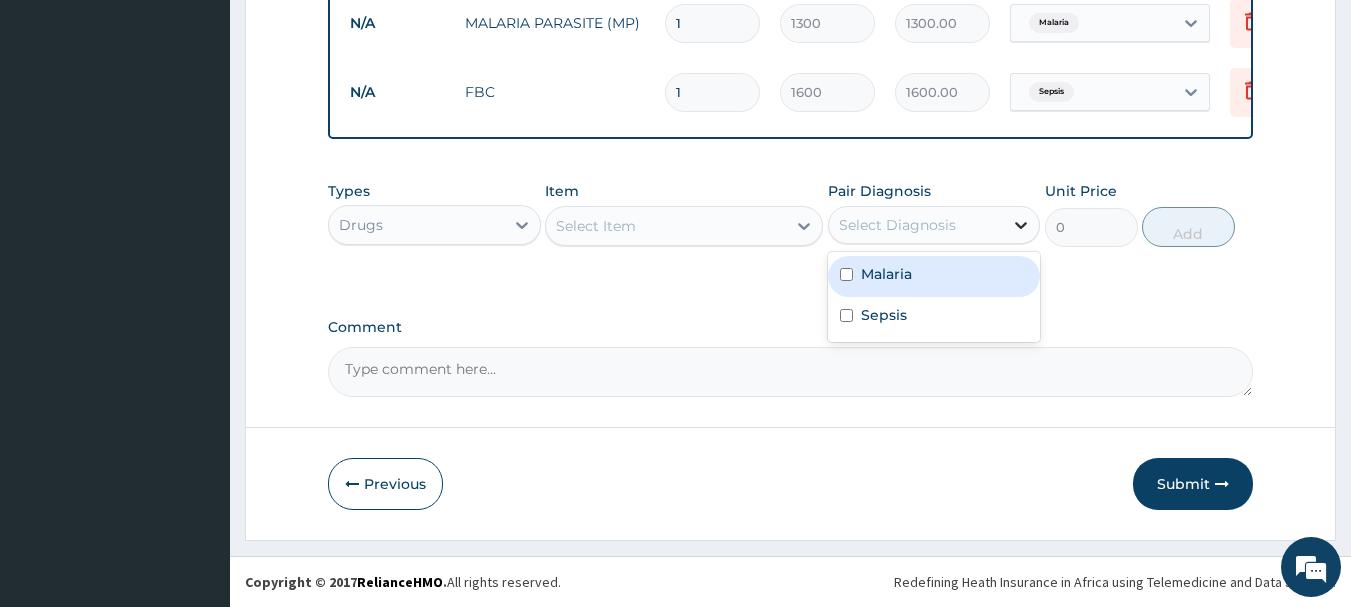 click 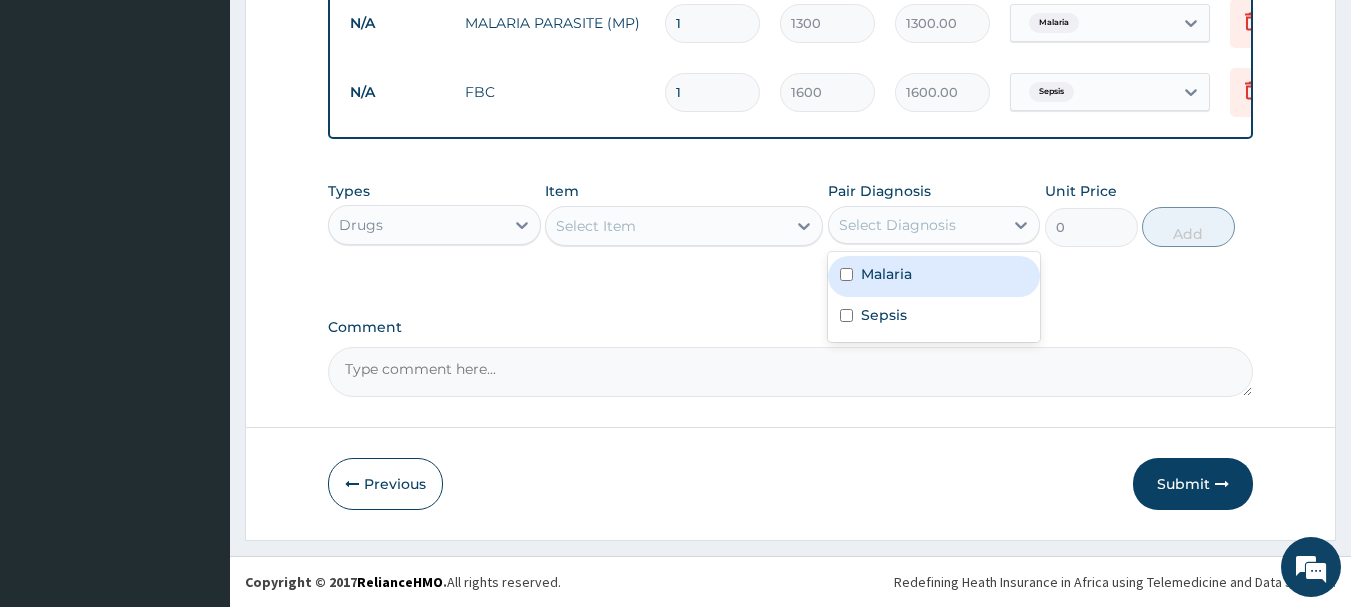 click on "Malaria" at bounding box center [934, 276] 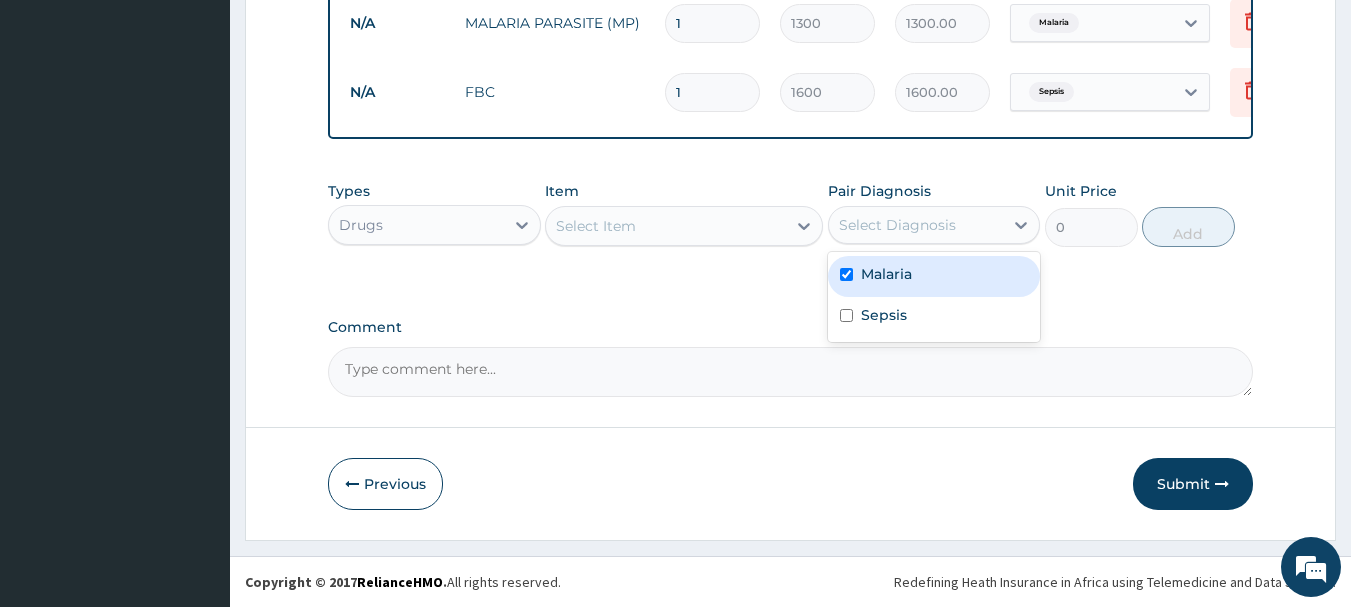 checkbox on "true" 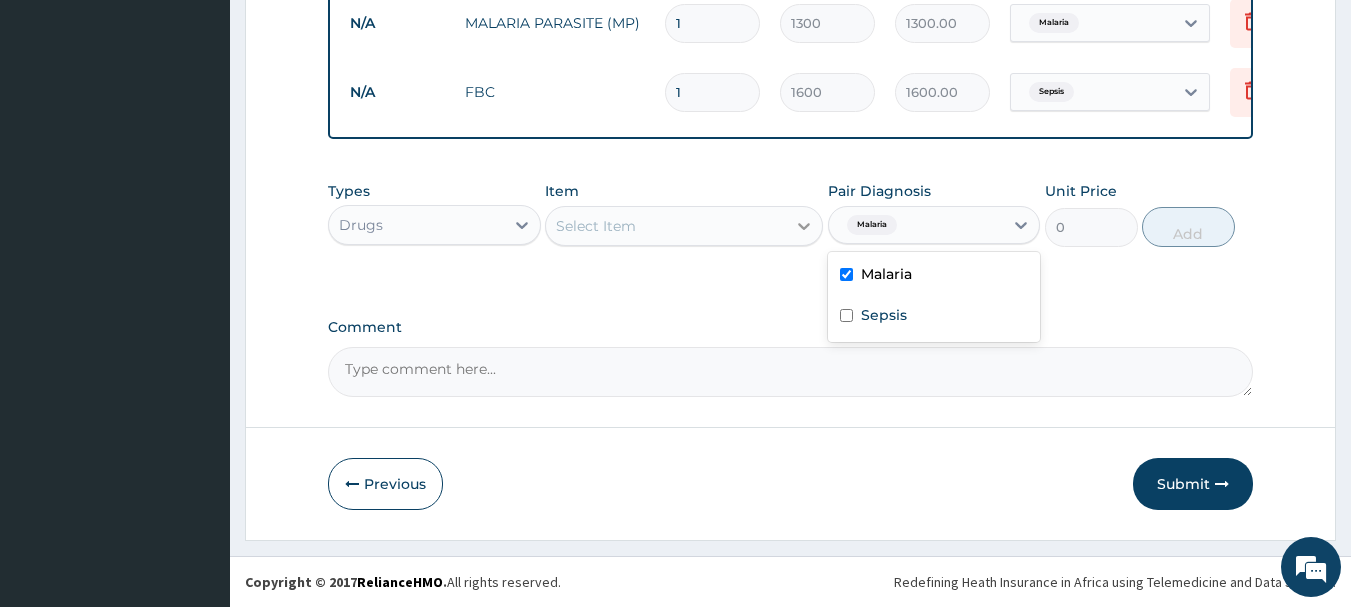click 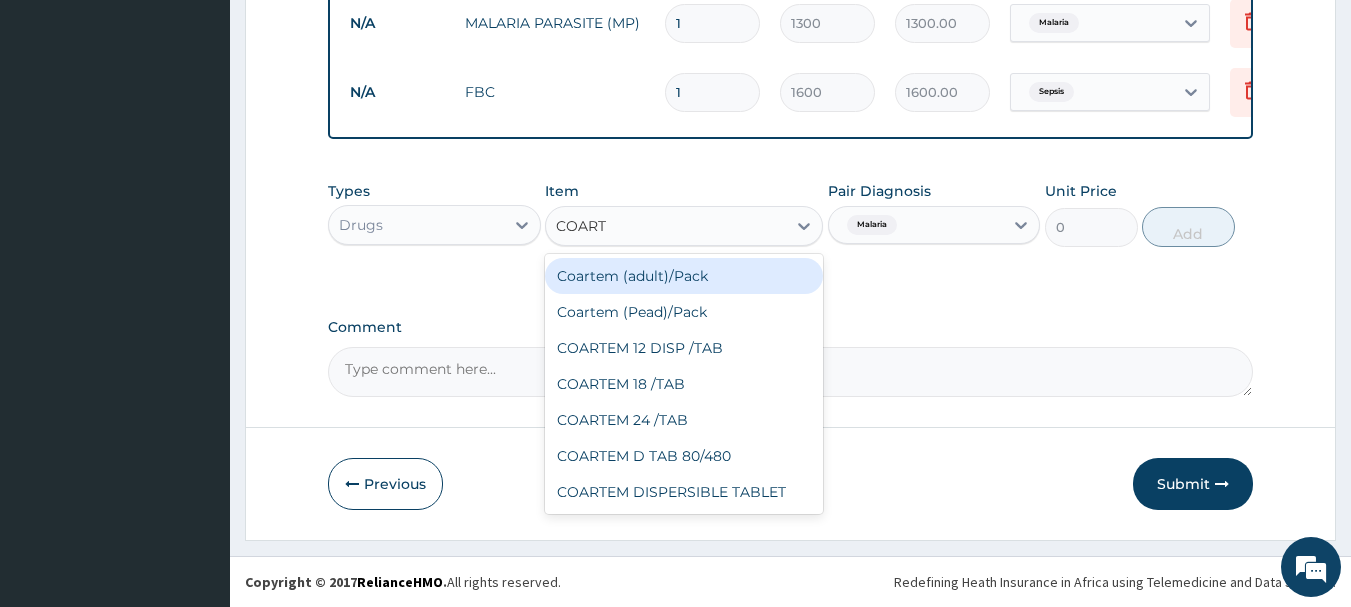 type on "COARTE" 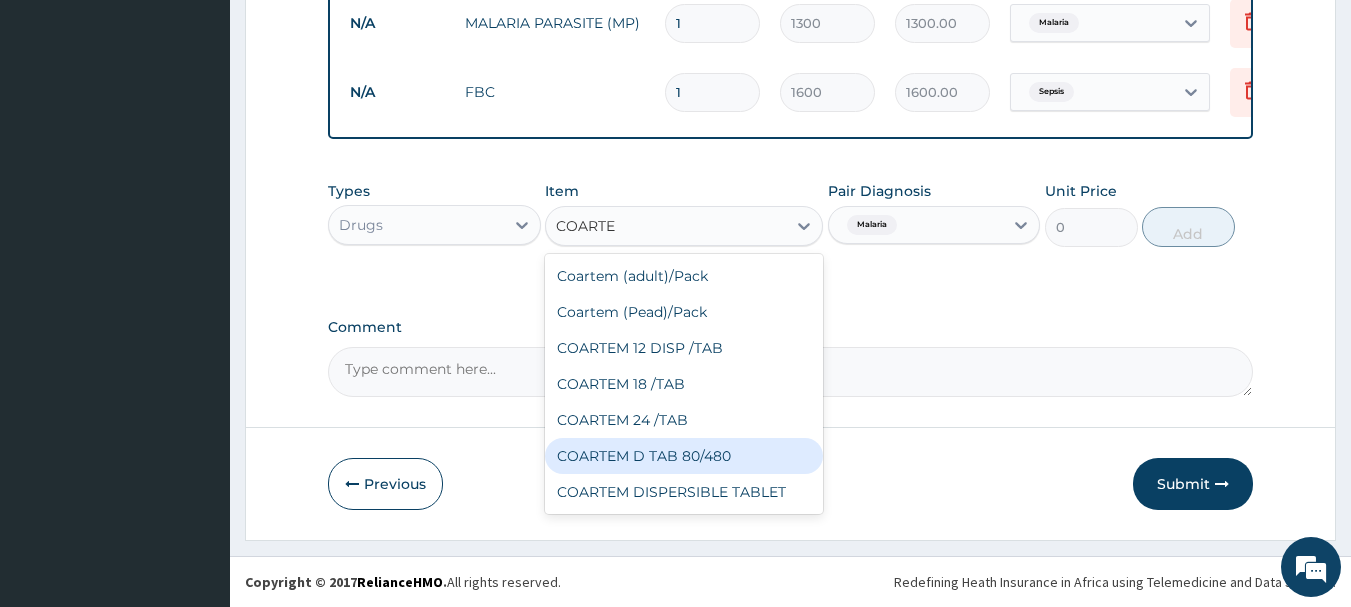 click on "COARTEM D TAB 80/480" at bounding box center [684, 456] 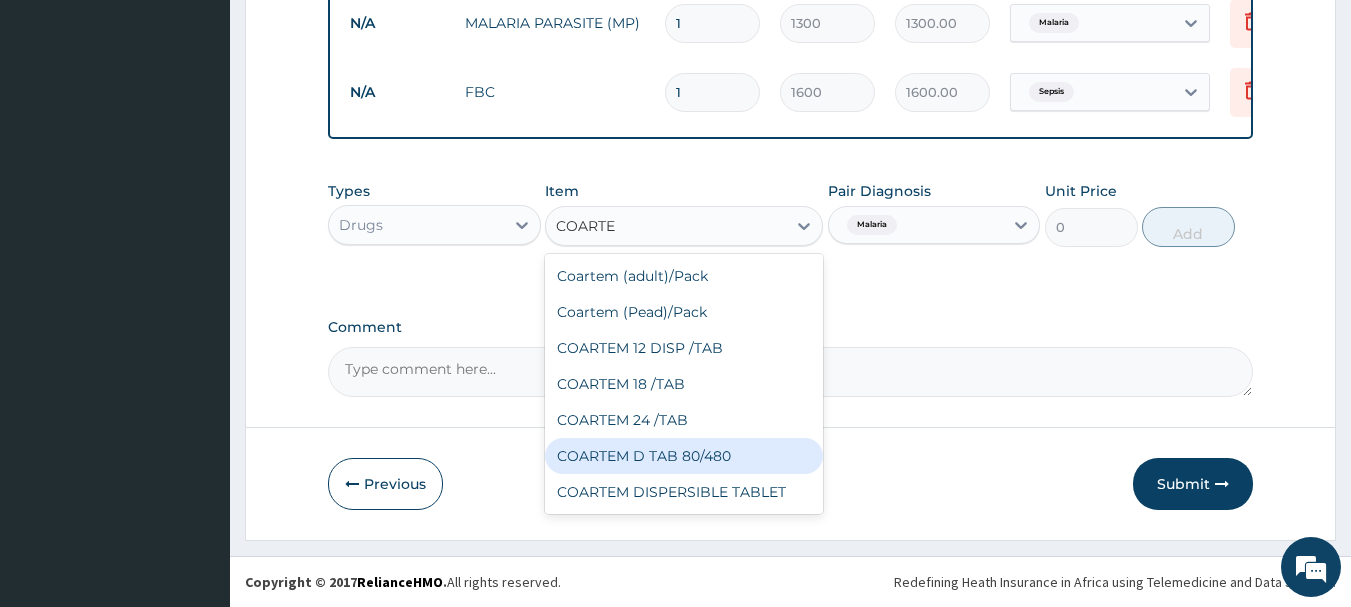 type 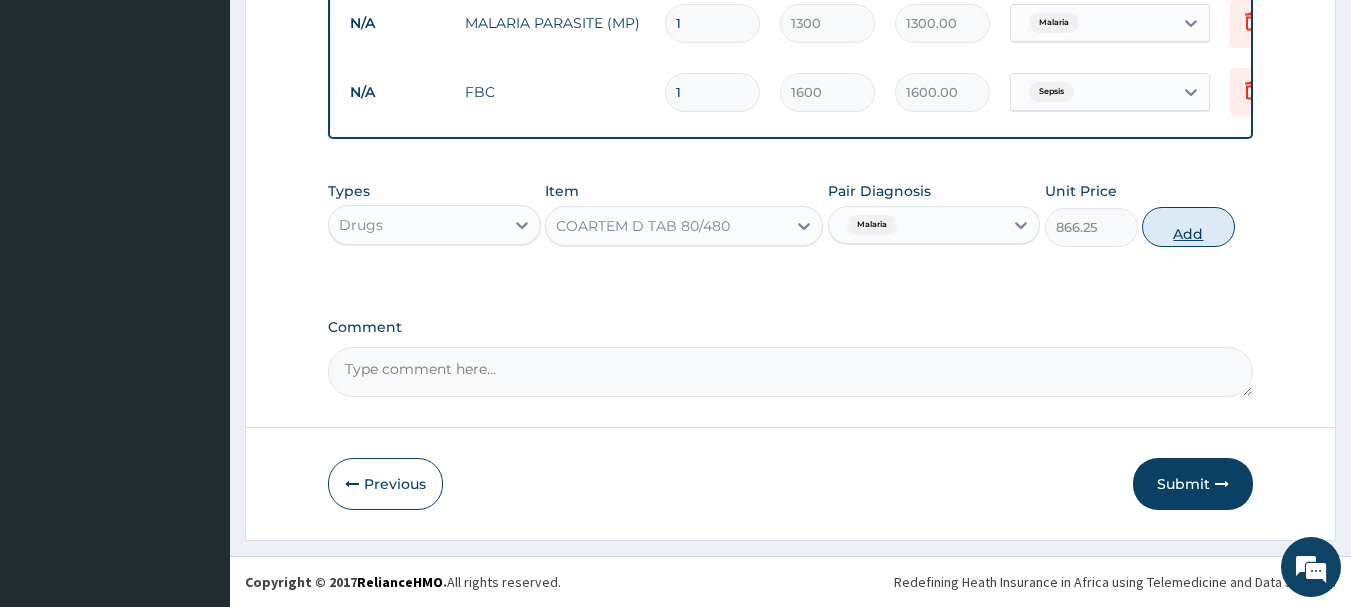 click on "Add" at bounding box center [1188, 227] 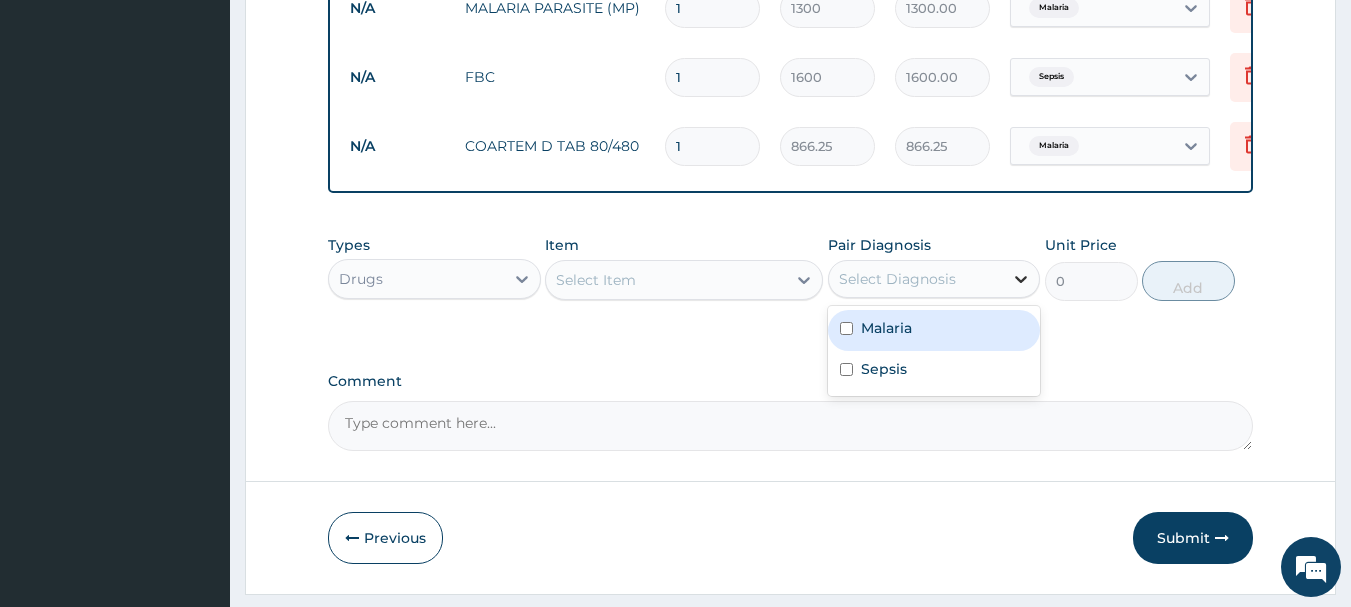 click 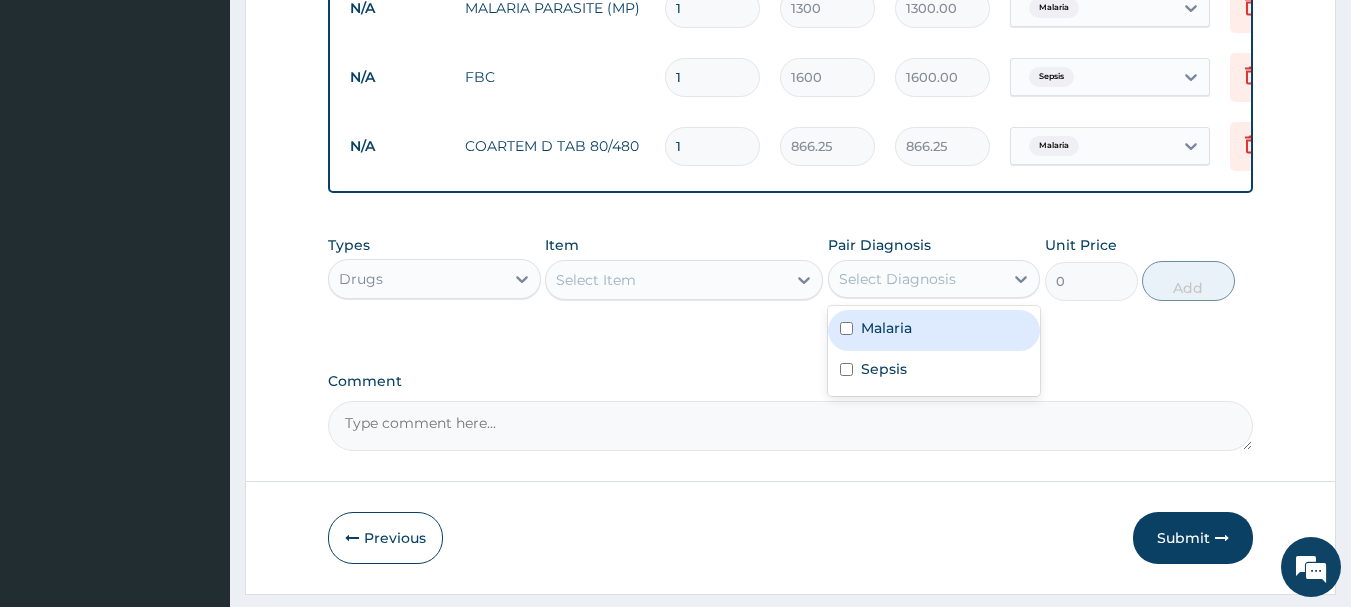 click on "Malaria" at bounding box center [886, 328] 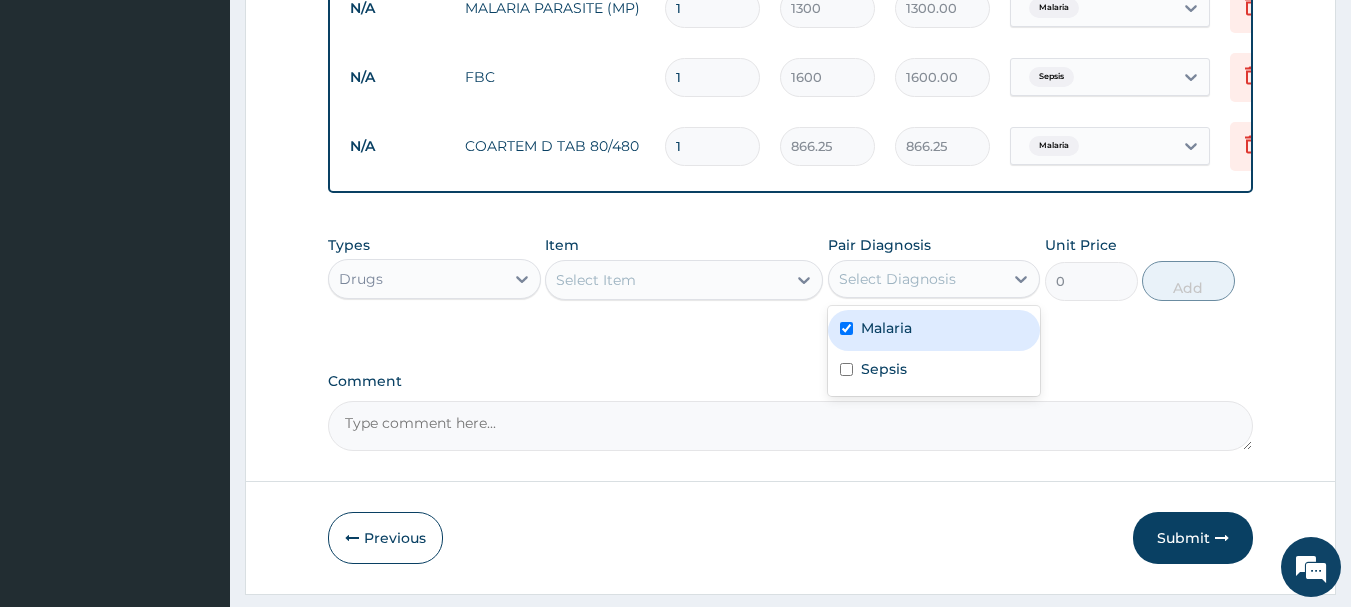 checkbox on "true" 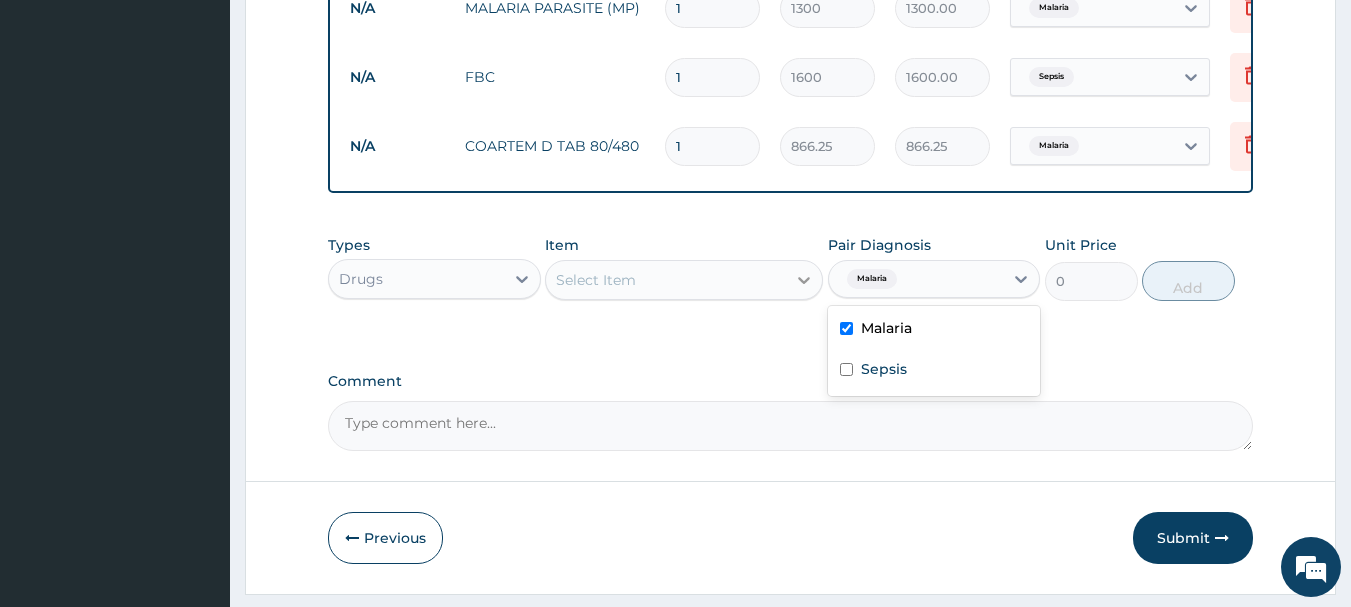 click 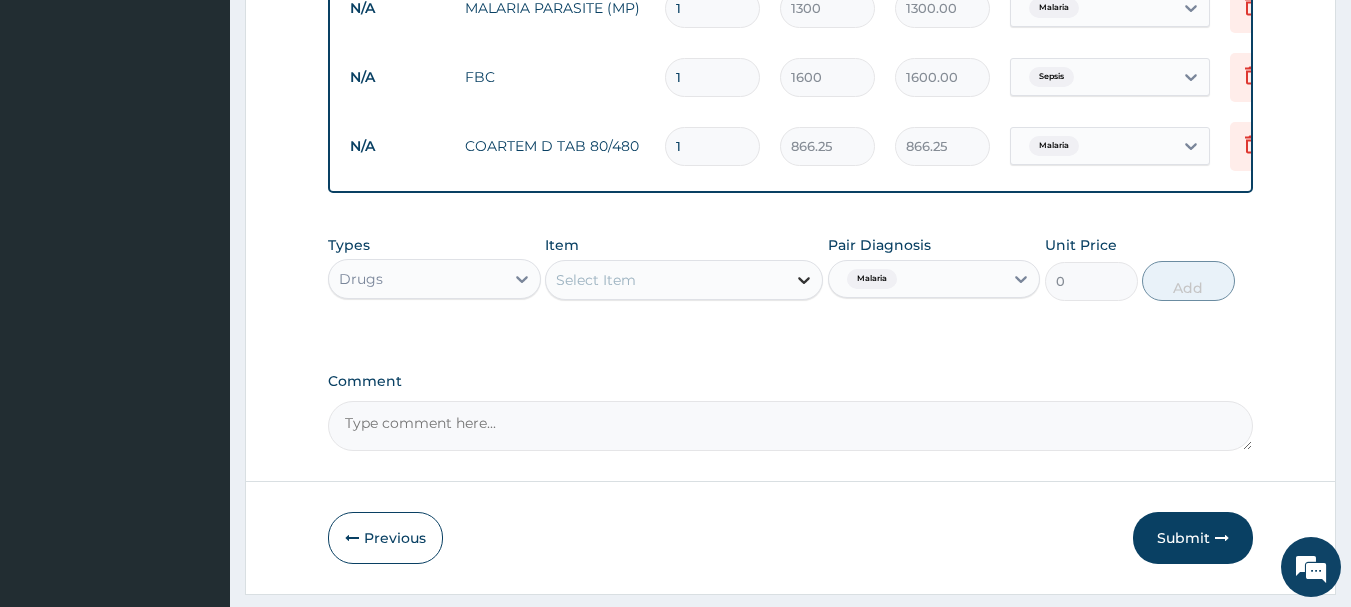 click 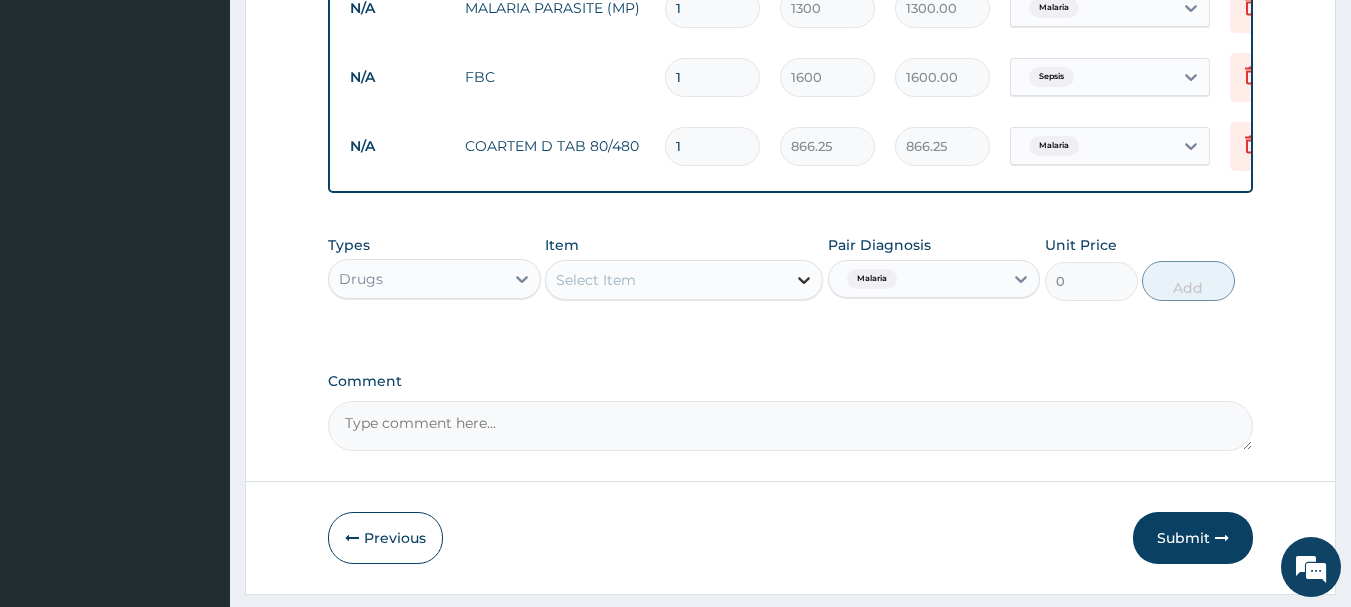 click 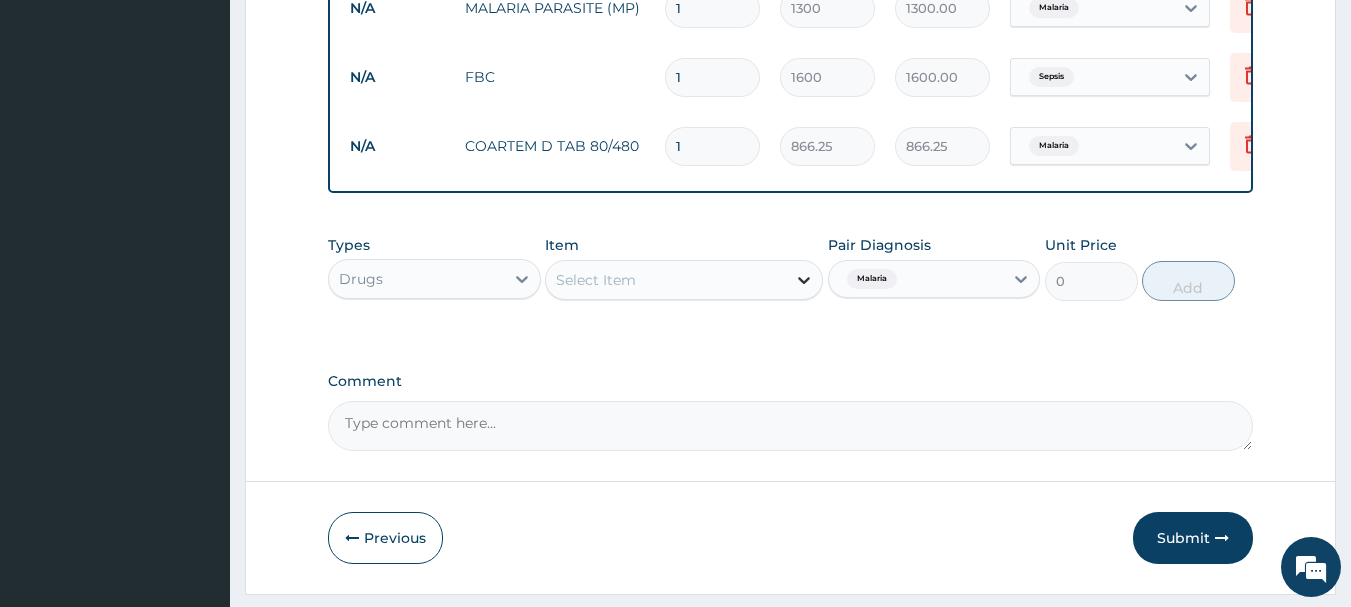 click 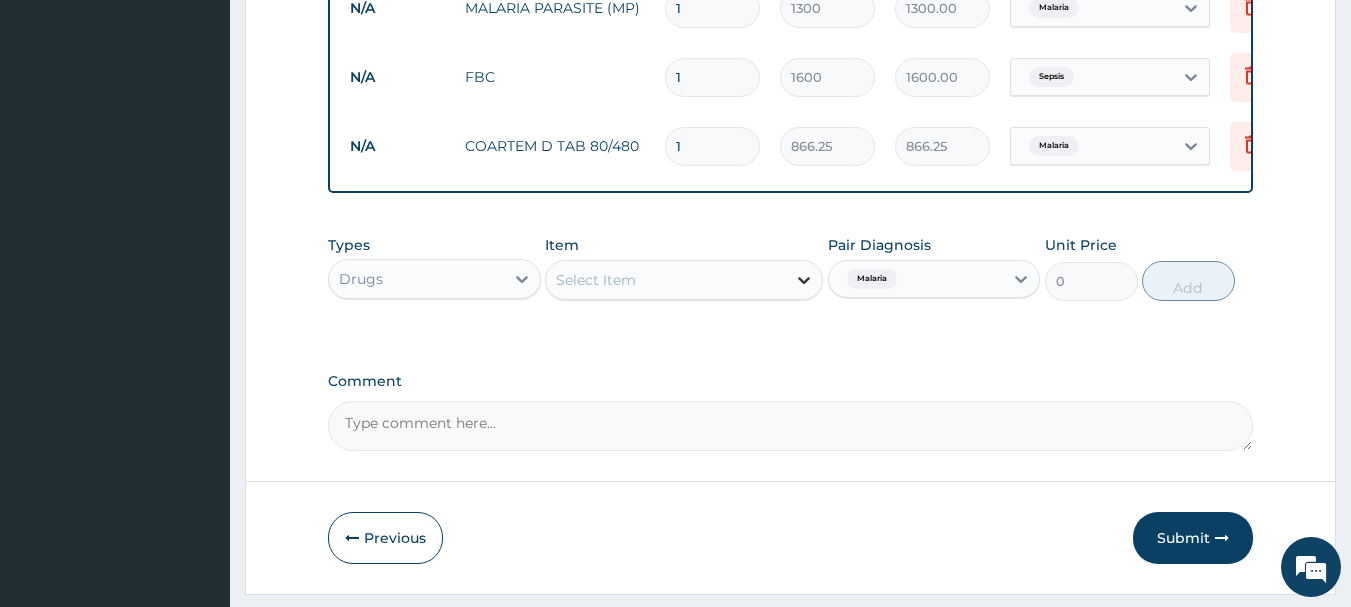 click 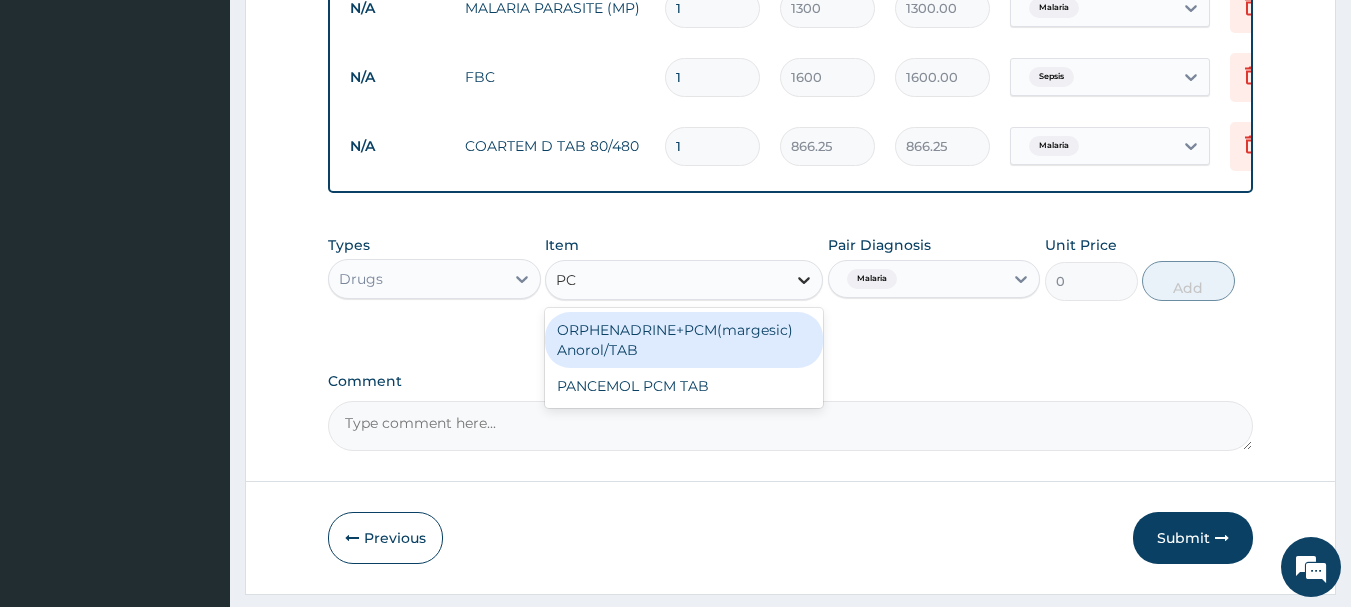 type on "PCM" 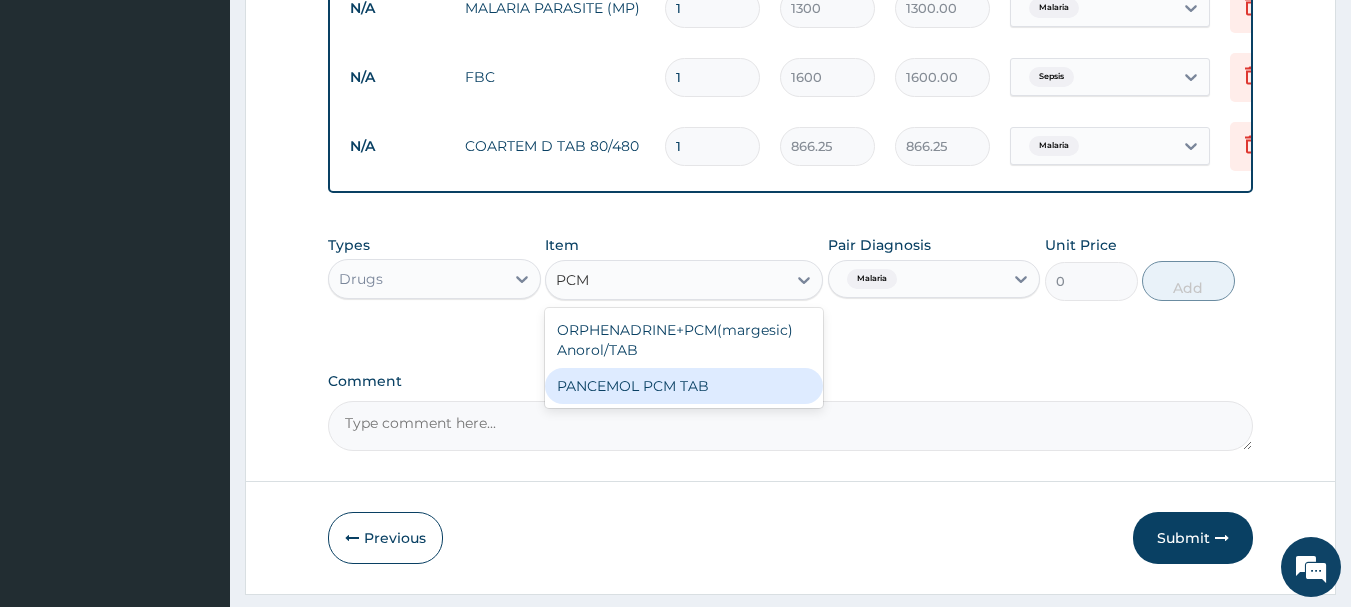 click on "PANCEMOL PCM TAB" at bounding box center (684, 386) 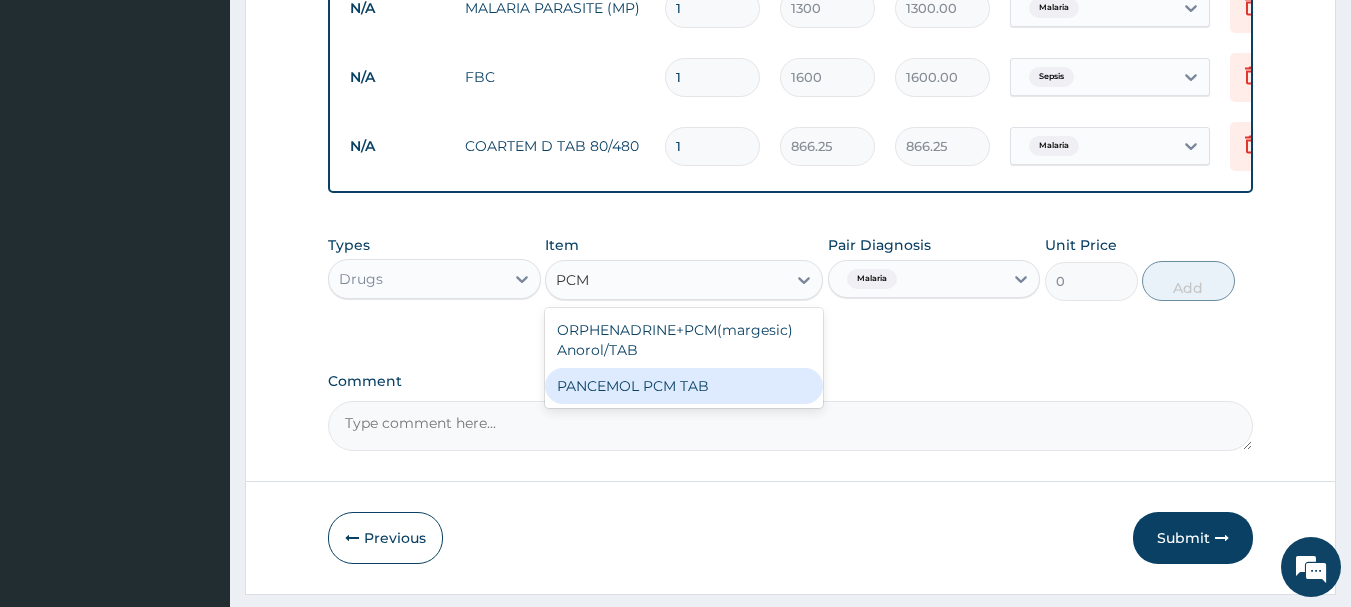 type 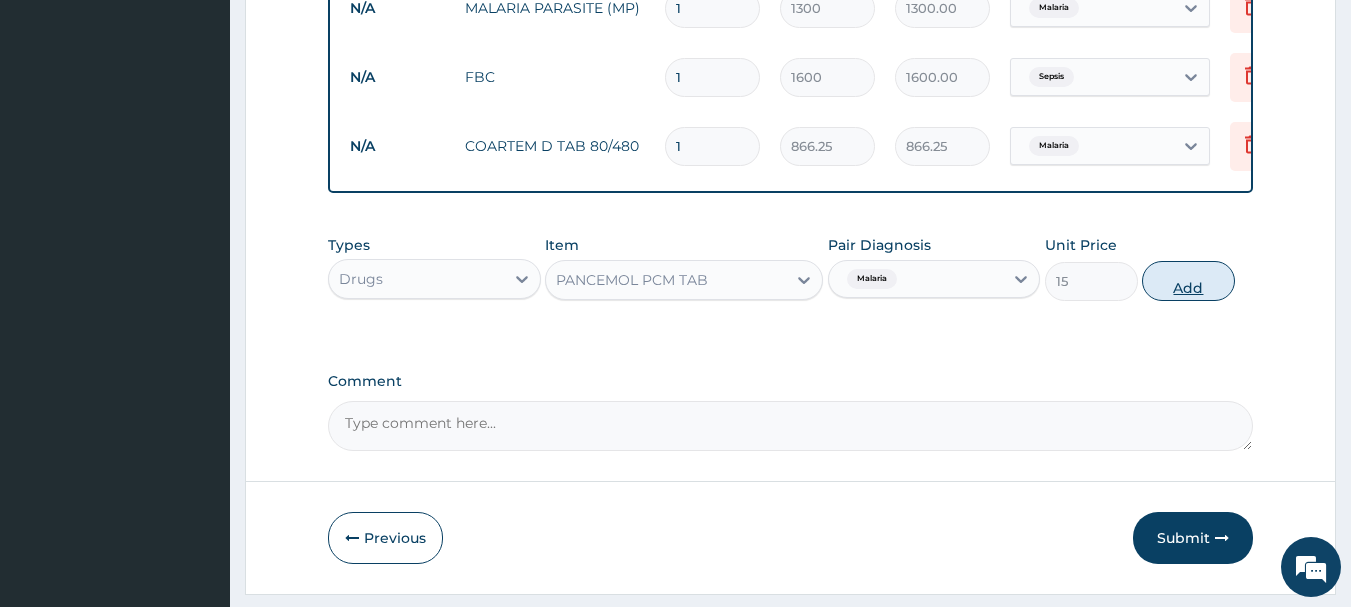 click on "Add" at bounding box center (1188, 281) 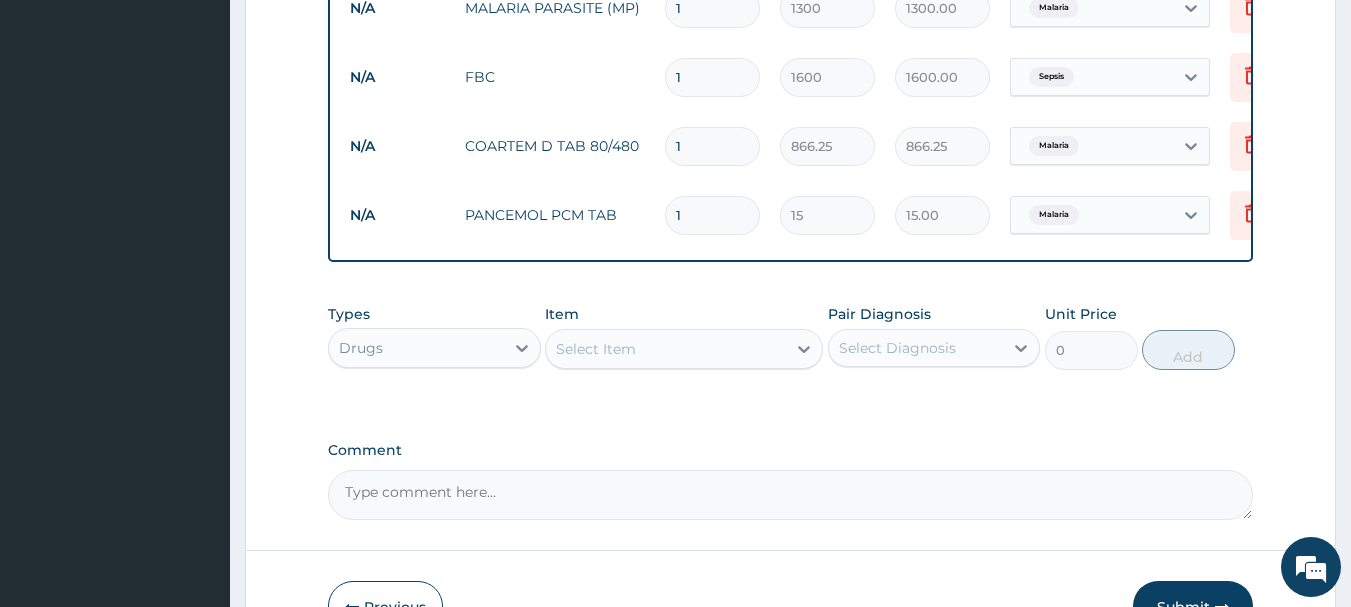 click on "1" at bounding box center [712, 146] 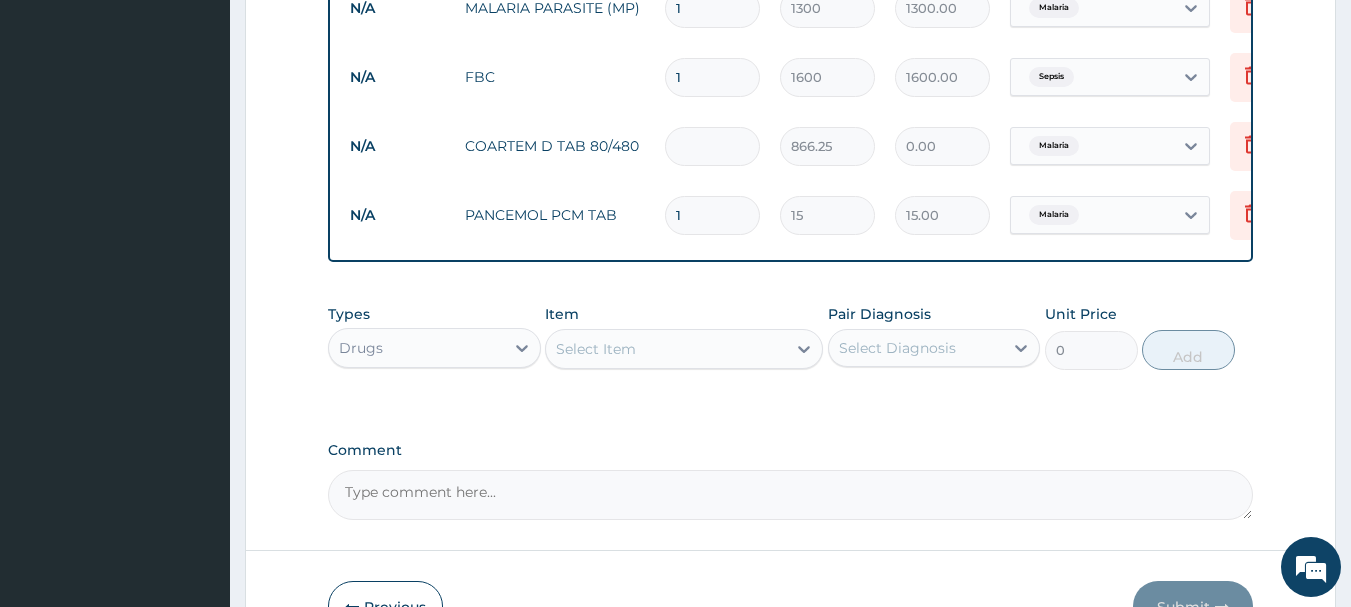type on "6" 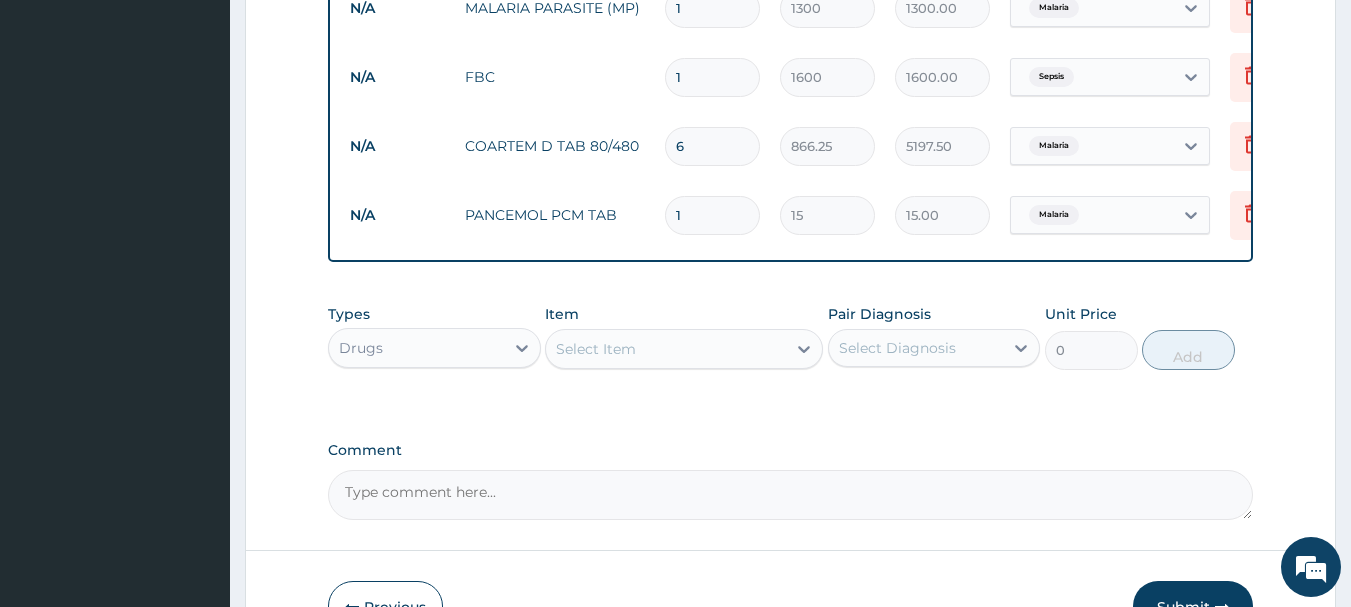 type on "6" 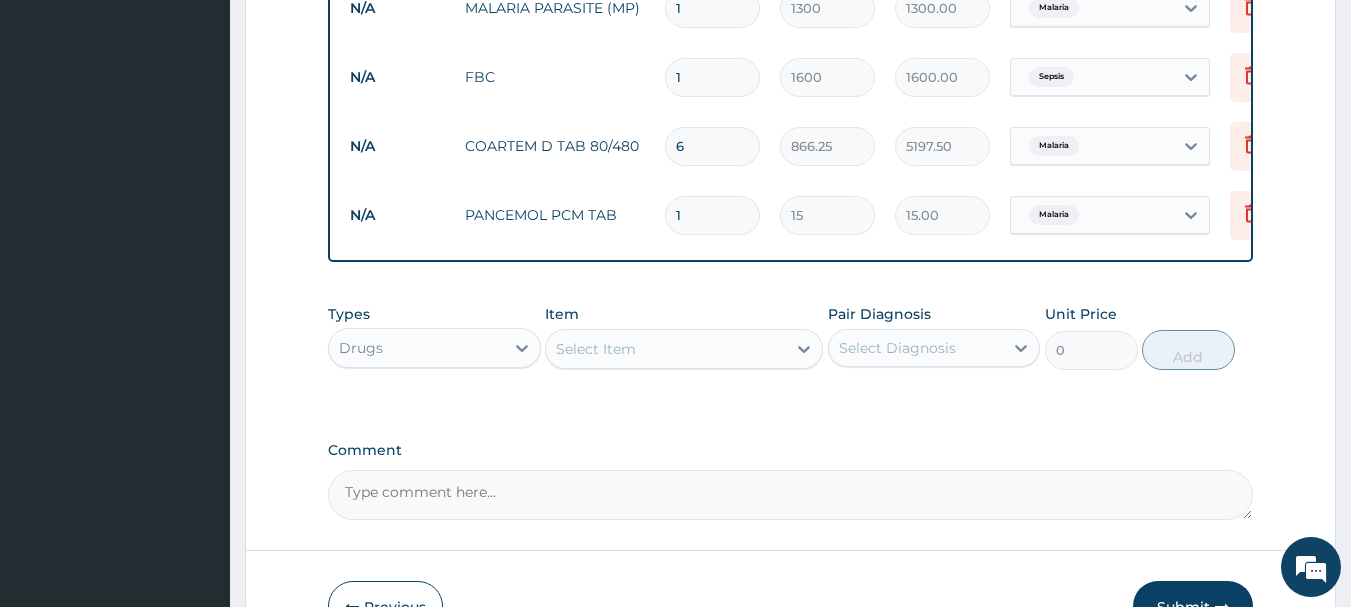 click on "1" at bounding box center [712, 215] 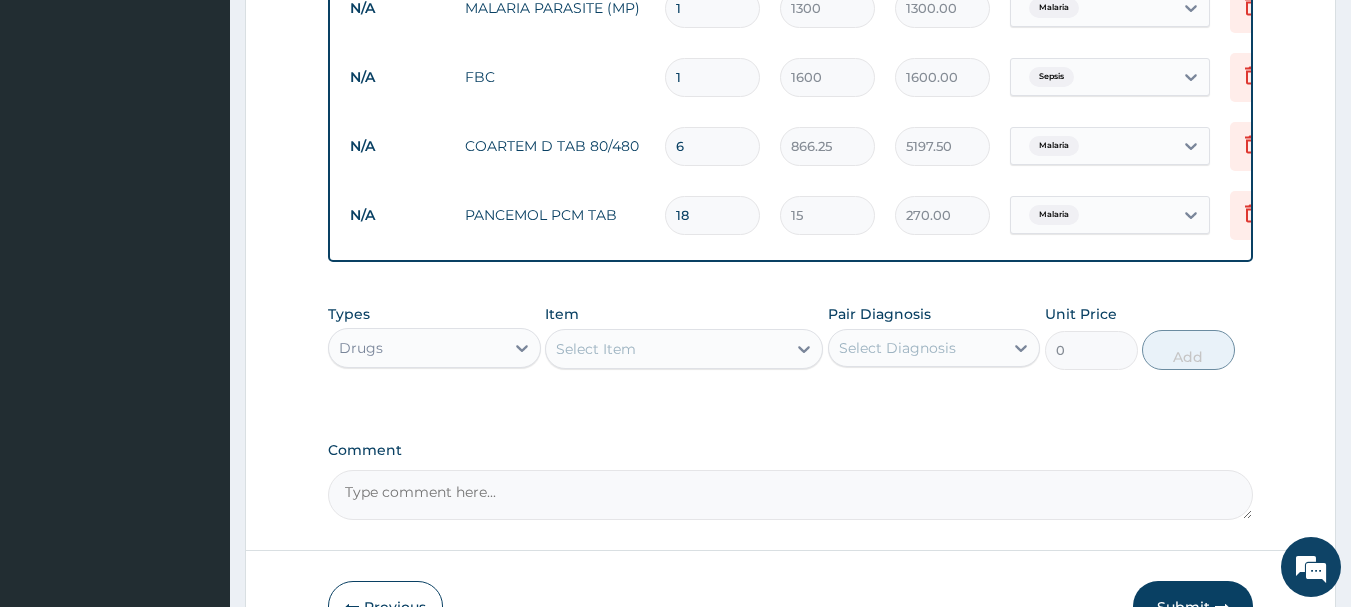 type on "18" 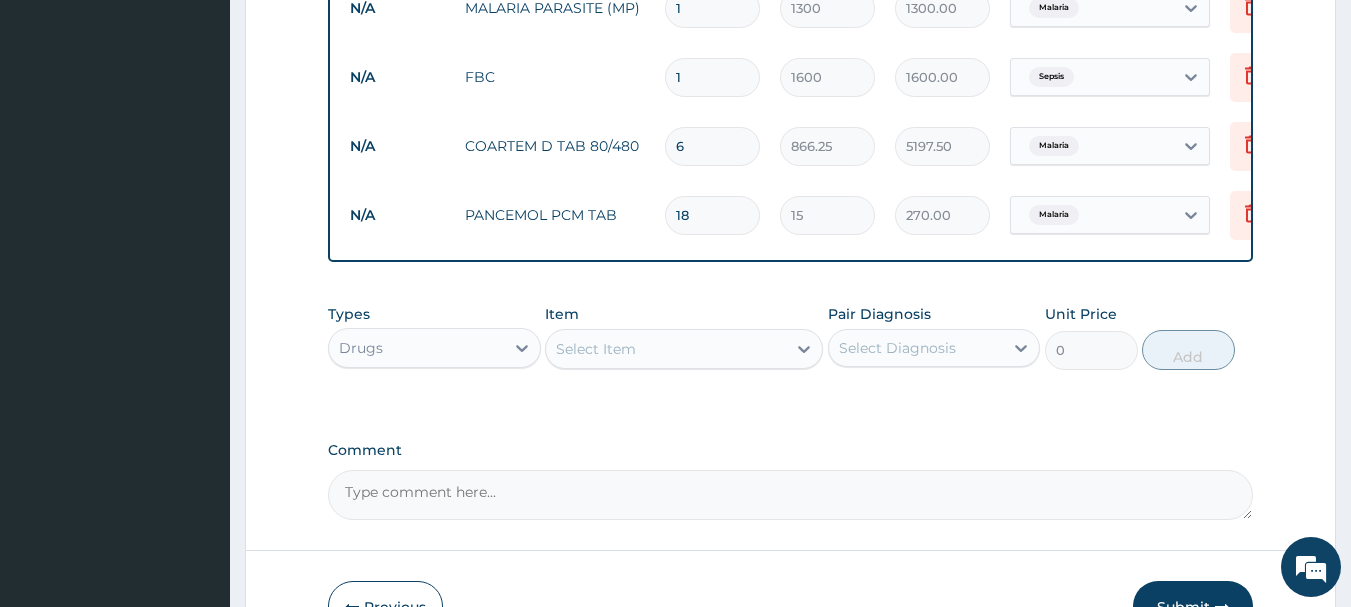 click on "PA Code / Prescription Code Enter Code(Secondary Care Only) Encounter Date [DATE] Important Notice Please enter PA codes before entering items that are not attached to a PA code   All diagnoses entered must be linked to a claim item. Diagnosis & Claim Items that are visible but inactive cannot be edited because they were imported from an already approved PA code. Diagnosis Malaria Confirmed Sepsis Confirmed NB: All diagnosis must be linked to a claim item Claim Items Type Name Quantity Unit Price Total Price Pair Diagnosis Actions N/A General Practitioner (1st consultation) 1 2500 2500.00 Malaria  + 1 Delete N/A MALARIA PARASITE (MP) 1 1300 1300.00 Malaria Delete N/A FBC 1 1600 1600.00 Sepsis Delete N/A COARTEM D TAB 80/480 6 866.25 5197.50 Malaria Delete N/A PANCEMOL PCM TAB 18 15 270.00 Malaria Delete Types Drugs Item Select Item Pair Diagnosis Select Diagnosis Unit Price 0 Add Comment" at bounding box center (791, -91) 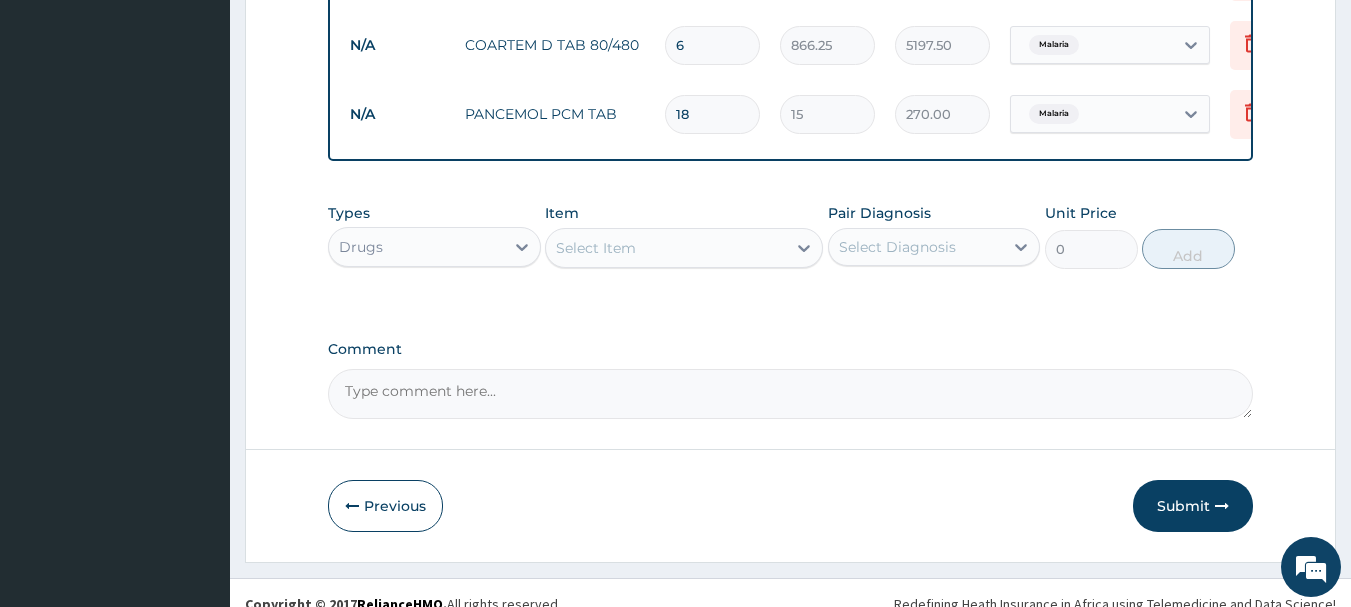 scroll, scrollTop: 1031, scrollLeft: 0, axis: vertical 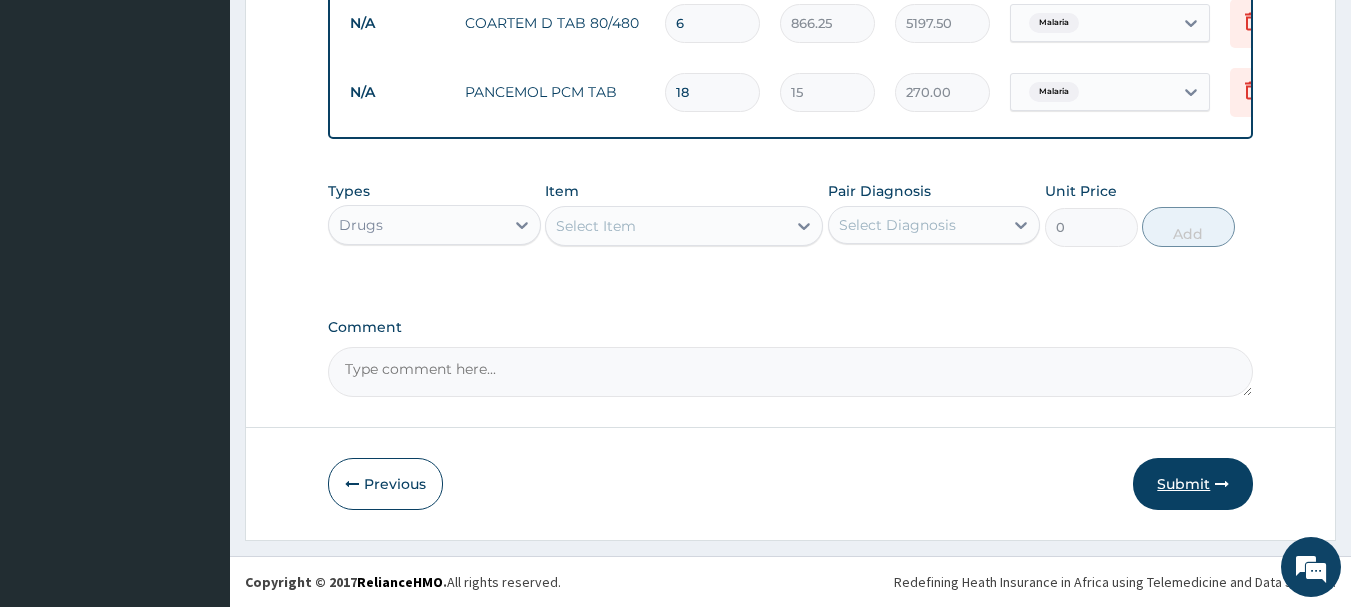 click on "Submit" at bounding box center (1193, 484) 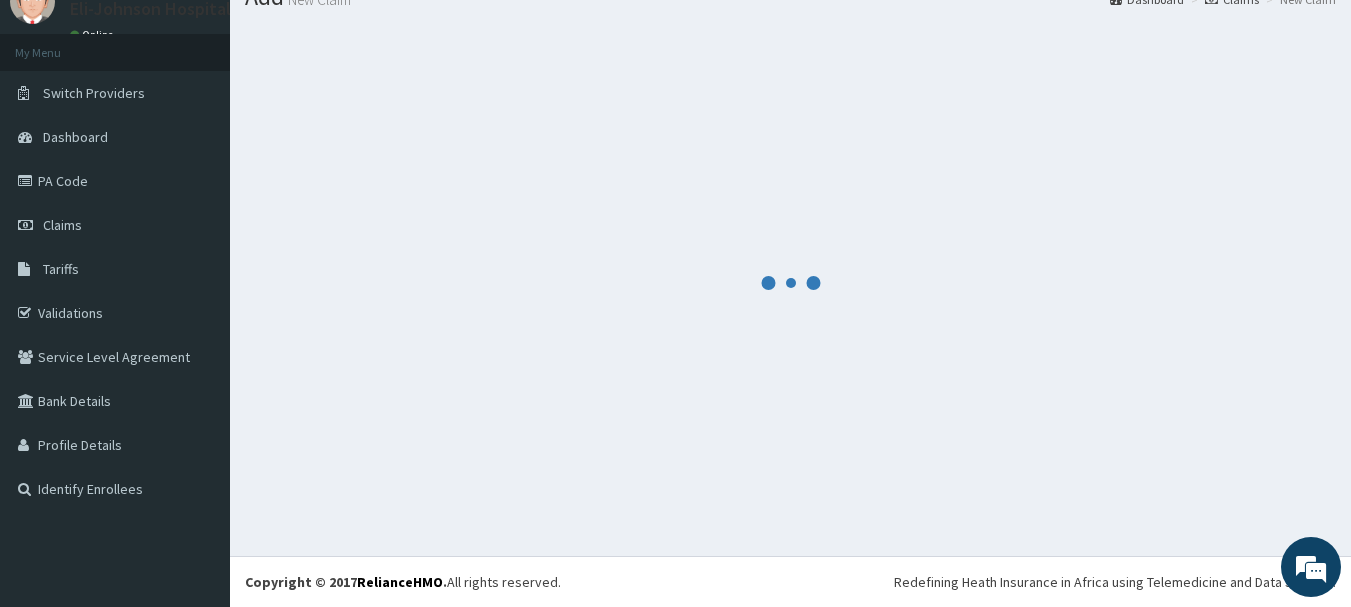 scroll, scrollTop: 1031, scrollLeft: 0, axis: vertical 